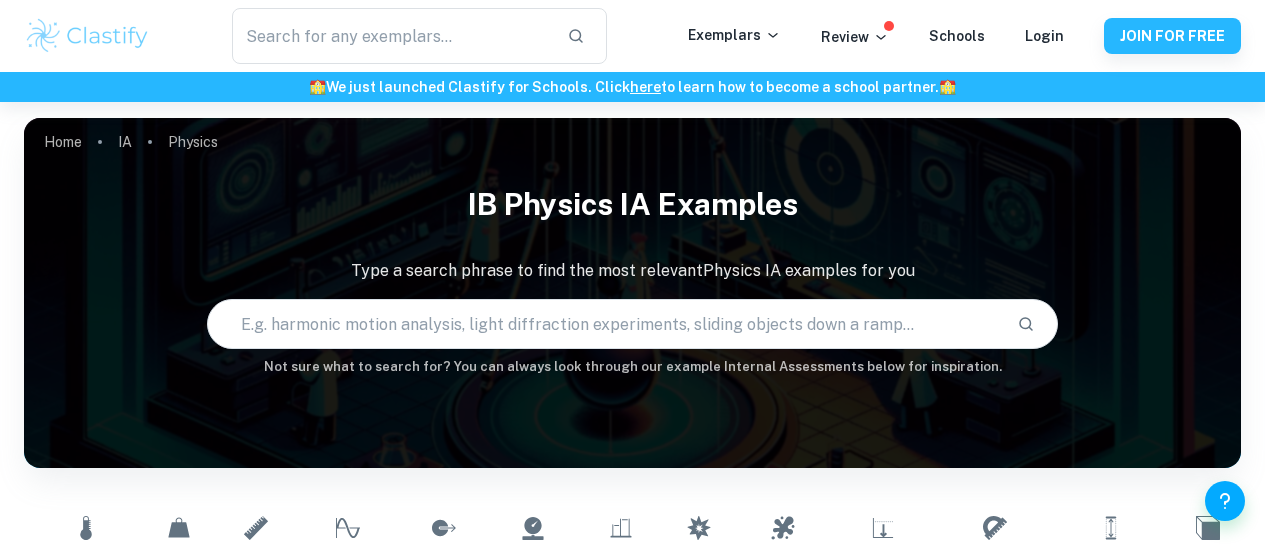 scroll, scrollTop: 0, scrollLeft: 0, axis: both 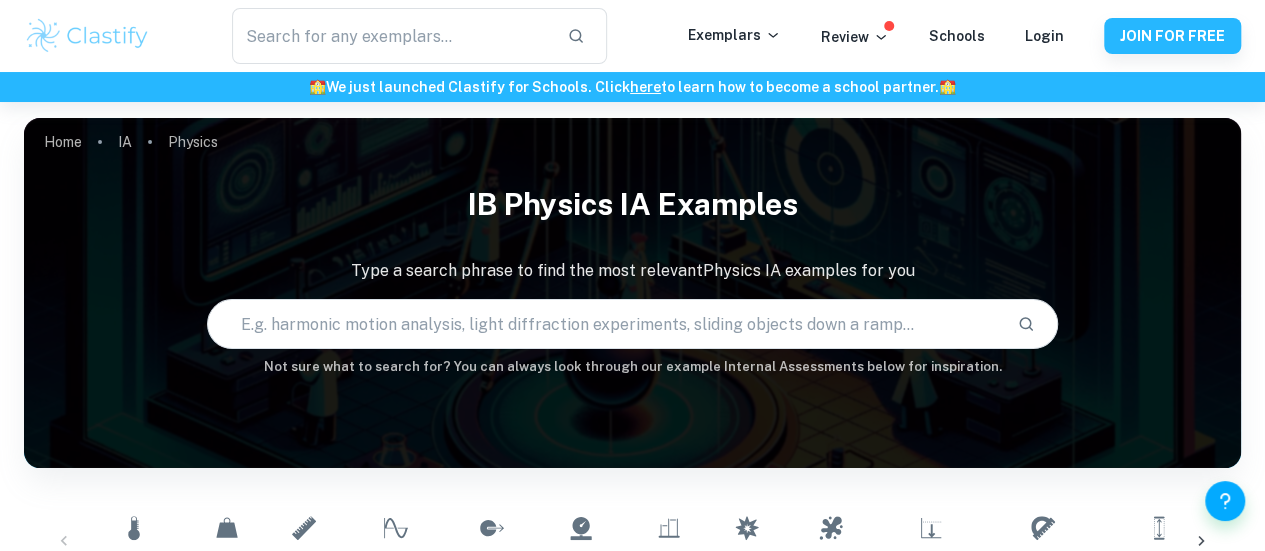 click on "IB Physics IA examples" at bounding box center [632, 204] 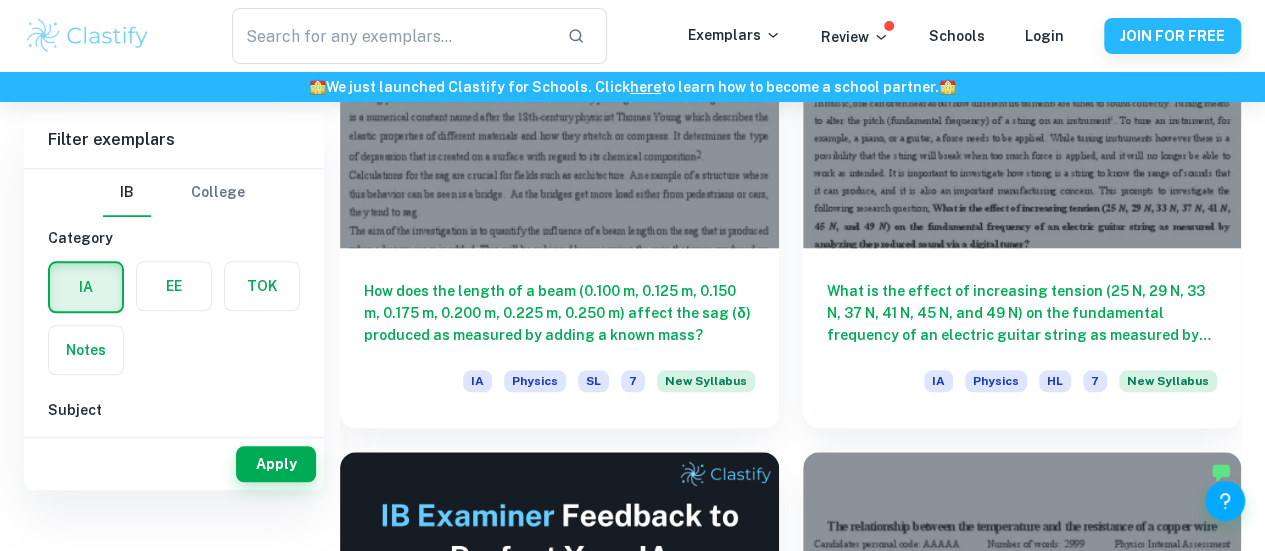 scroll, scrollTop: 506, scrollLeft: 0, axis: vertical 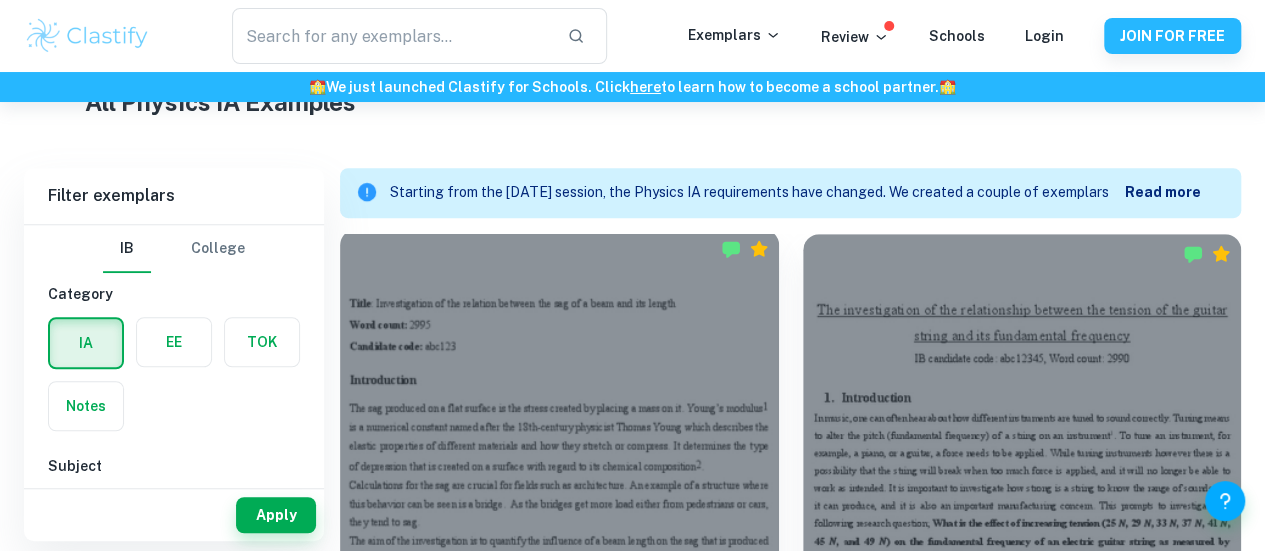 click at bounding box center (559, 393) 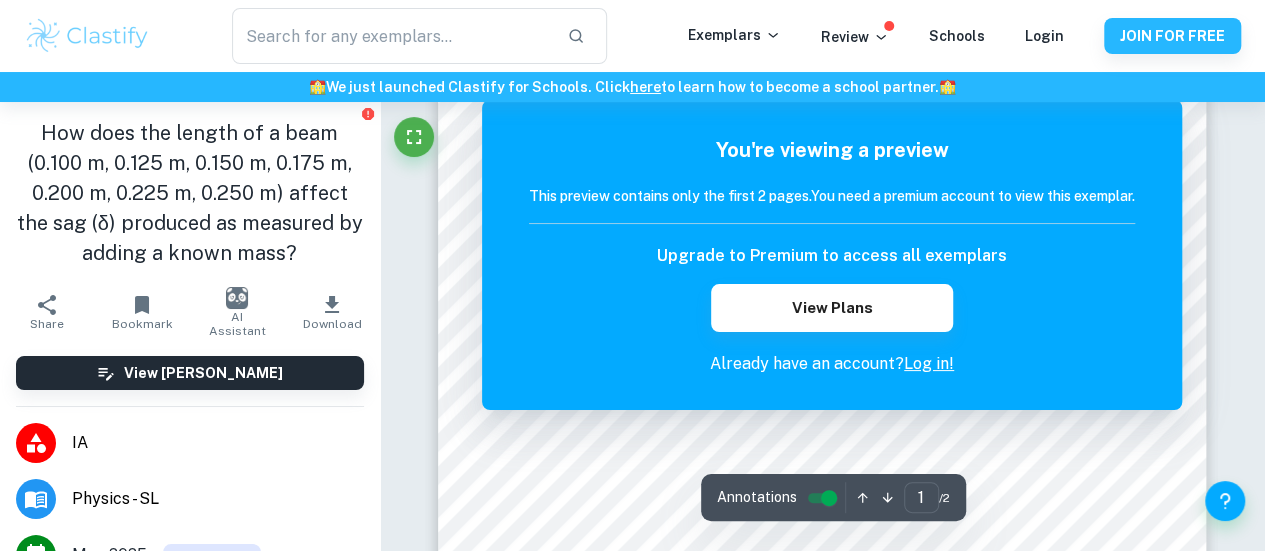 scroll, scrollTop: 0, scrollLeft: 0, axis: both 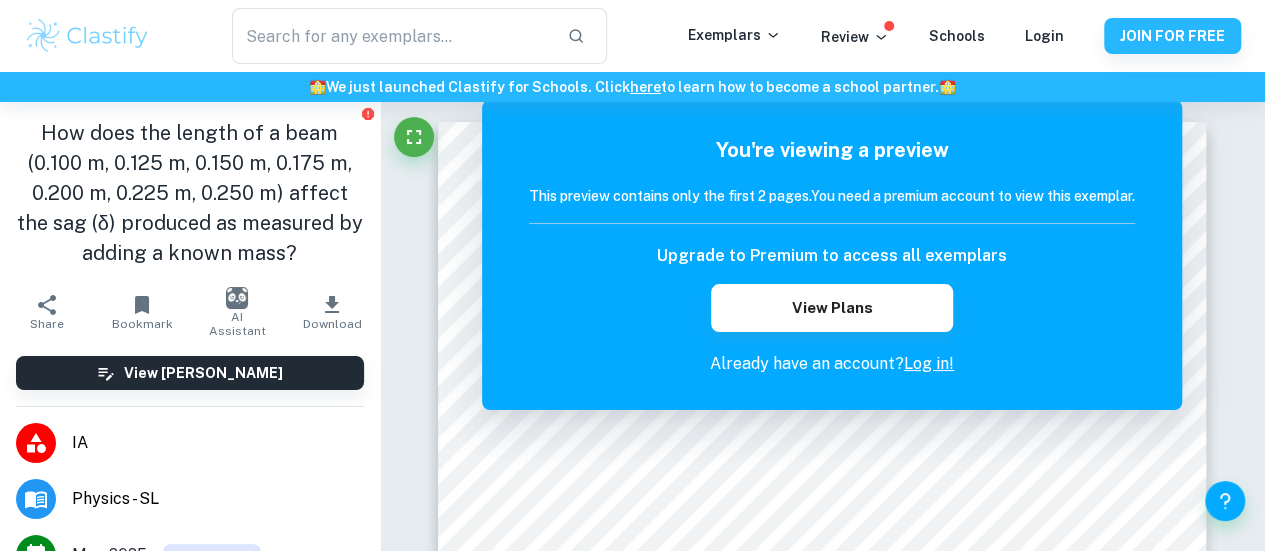 click on "This preview contains only the first 2 pages.  You need a premium account to view this exemplar." at bounding box center [832, 204] 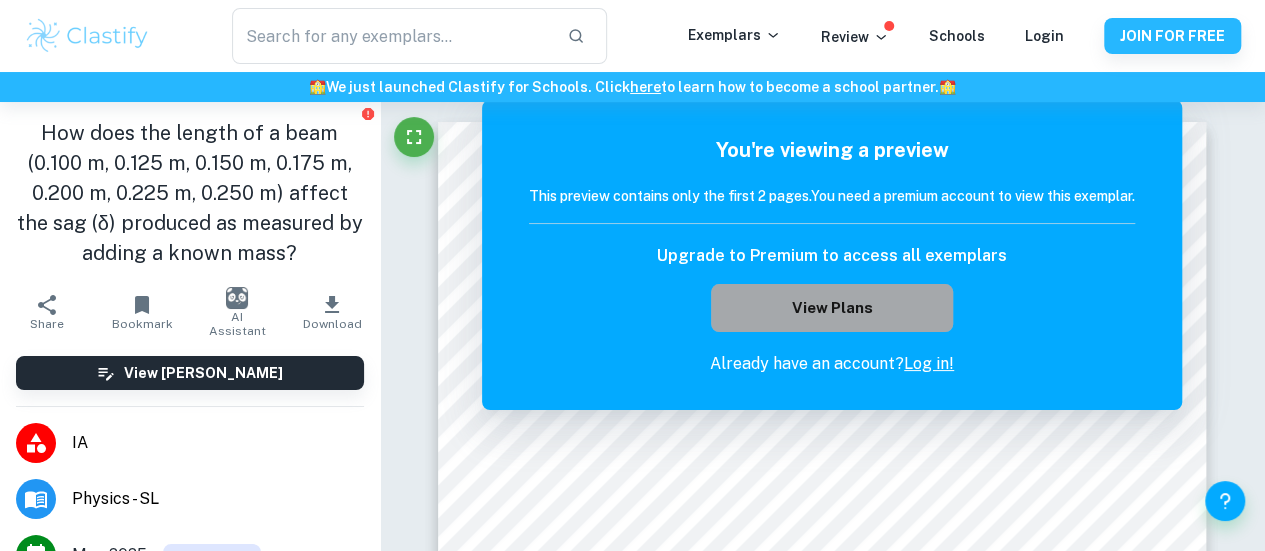 click on "View Plans" at bounding box center (832, 308) 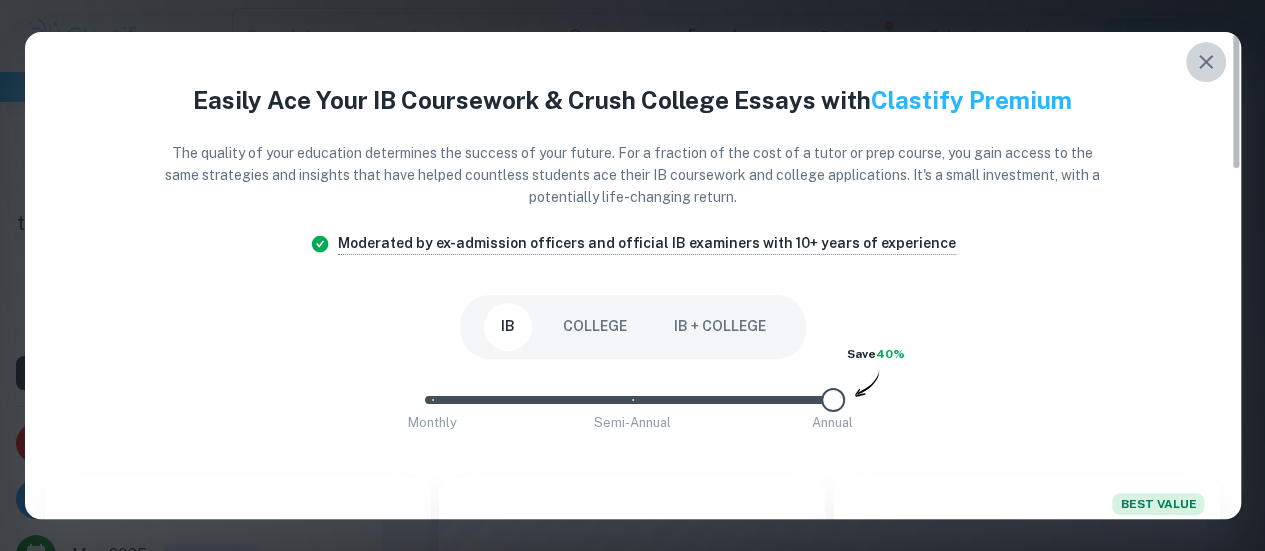click 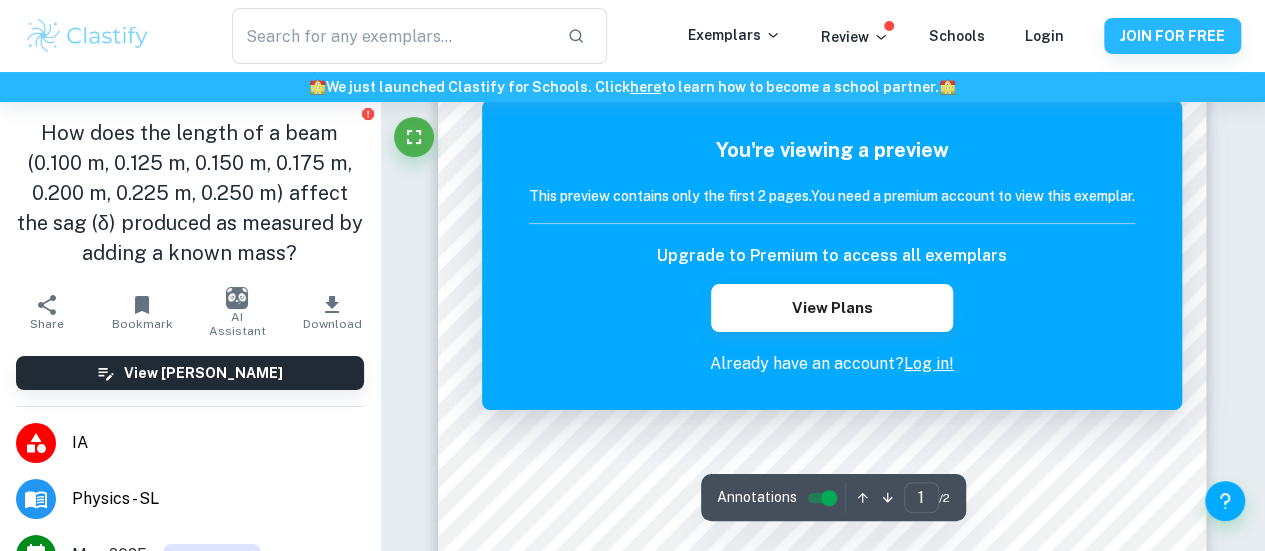 scroll, scrollTop: 0, scrollLeft: 0, axis: both 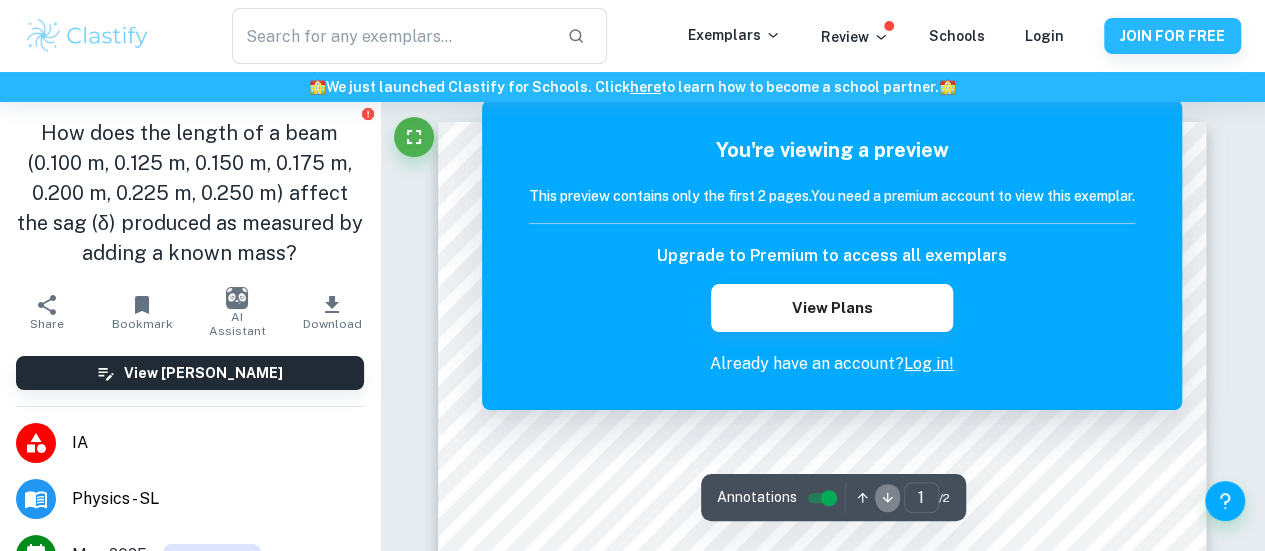 click at bounding box center [887, 497] 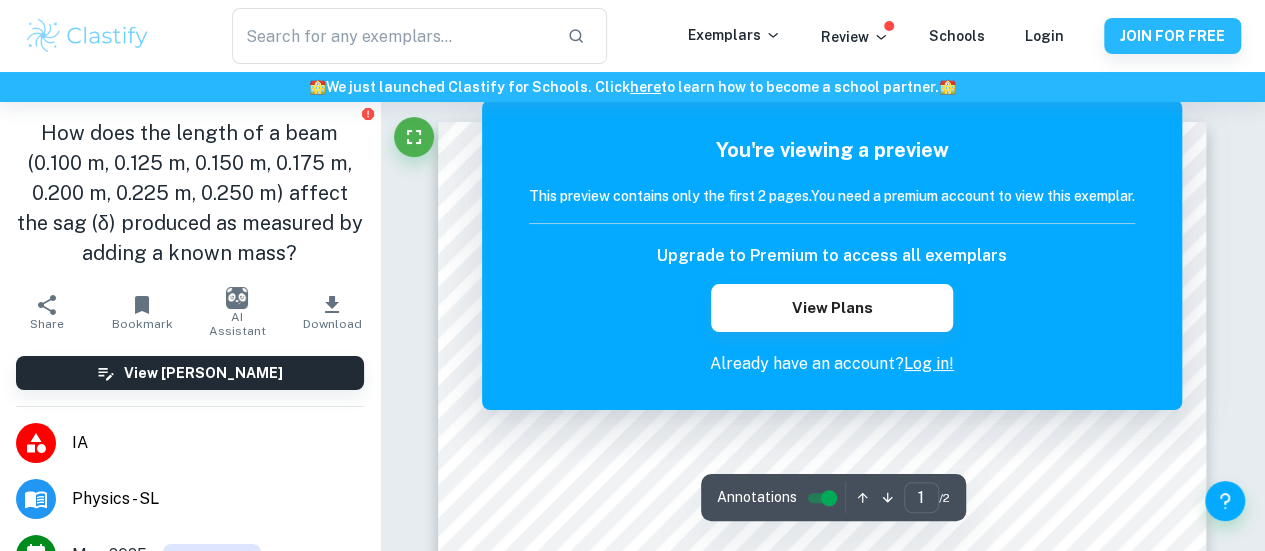 scroll, scrollTop: 1003, scrollLeft: 0, axis: vertical 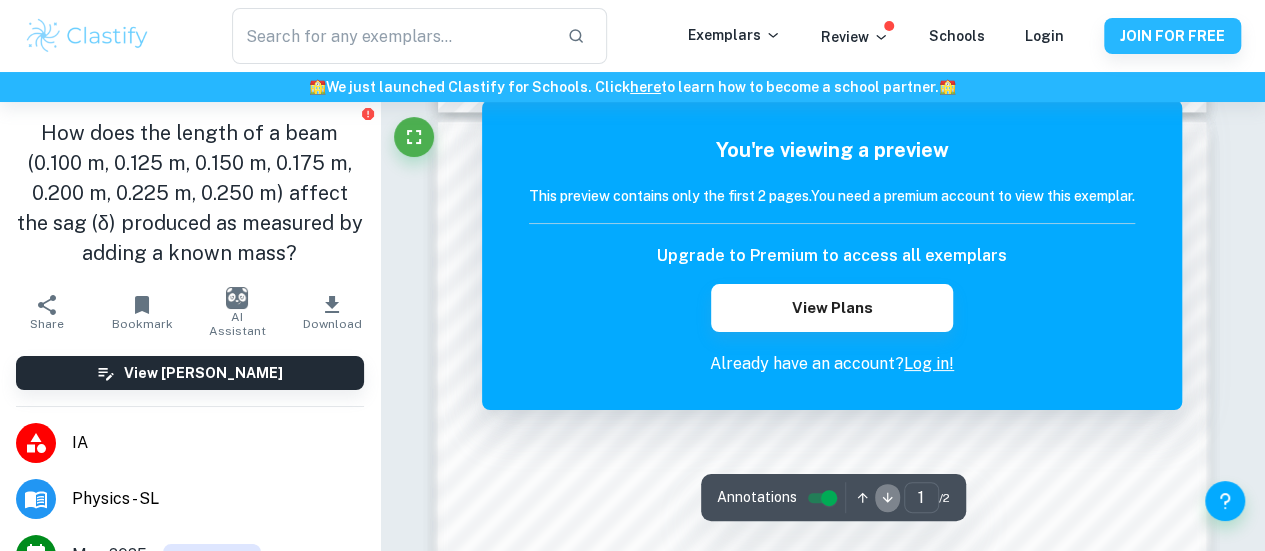 click at bounding box center [887, 497] 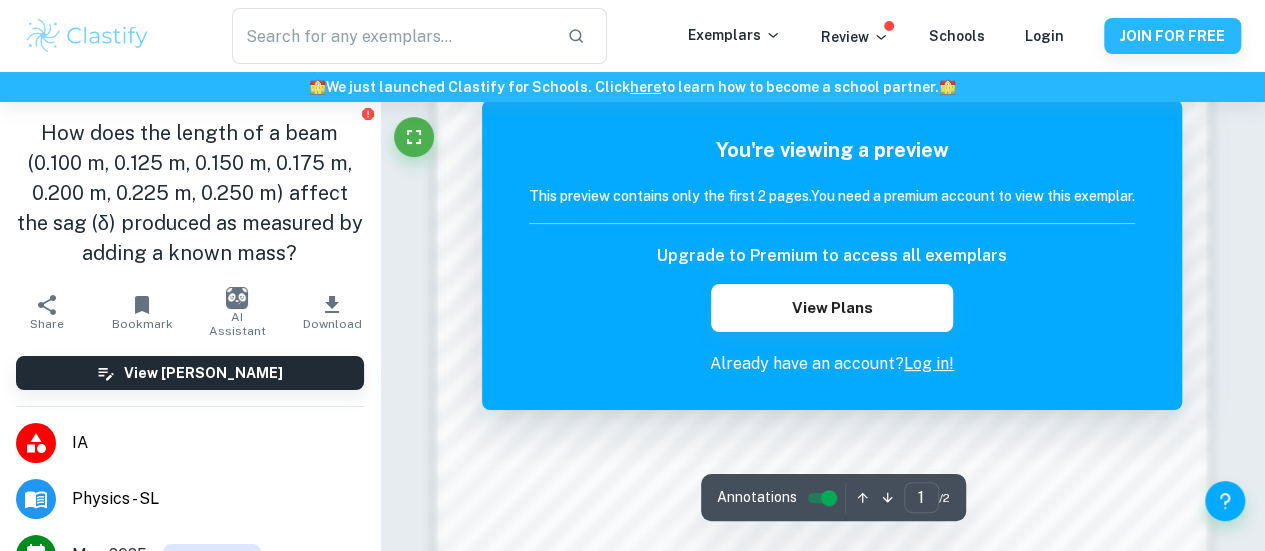 scroll, scrollTop: 1704, scrollLeft: 0, axis: vertical 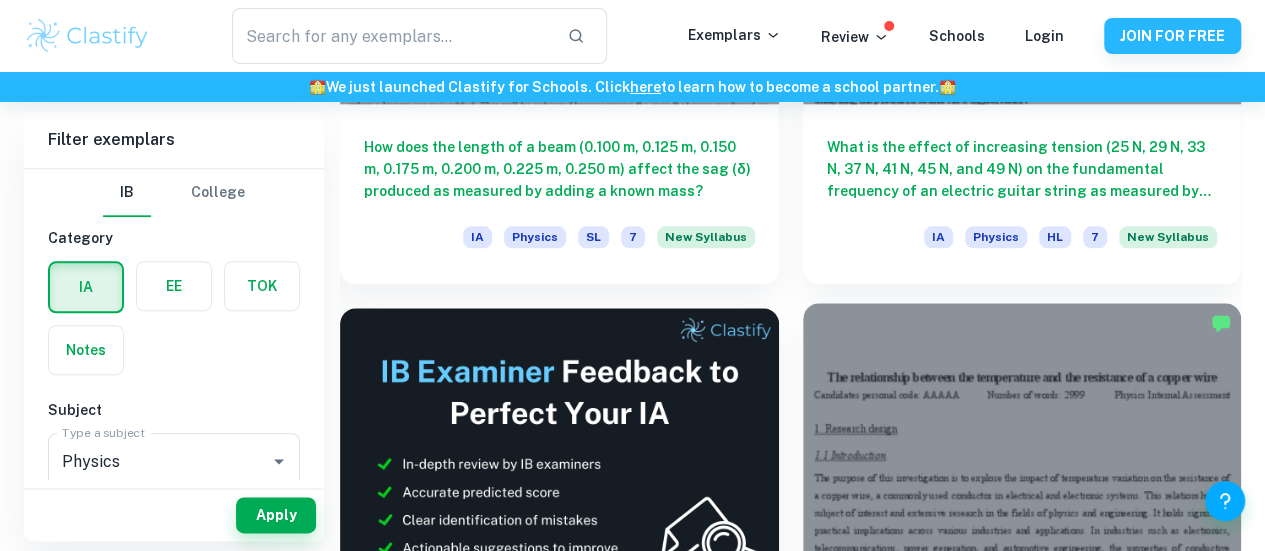 click at bounding box center [1022, 467] 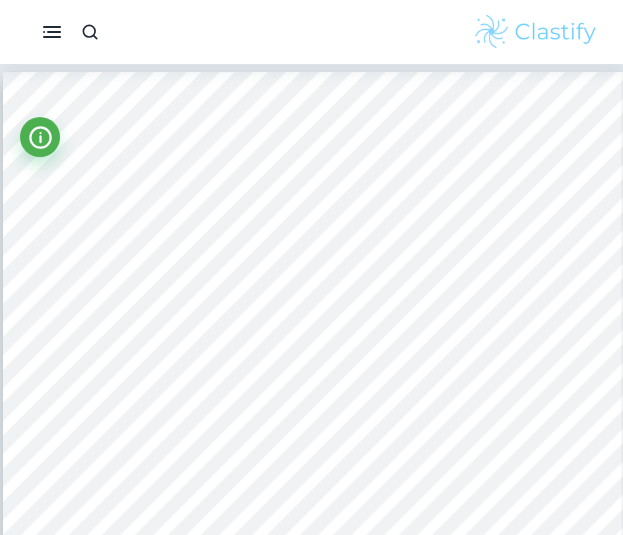 scroll, scrollTop: 0, scrollLeft: 0, axis: both 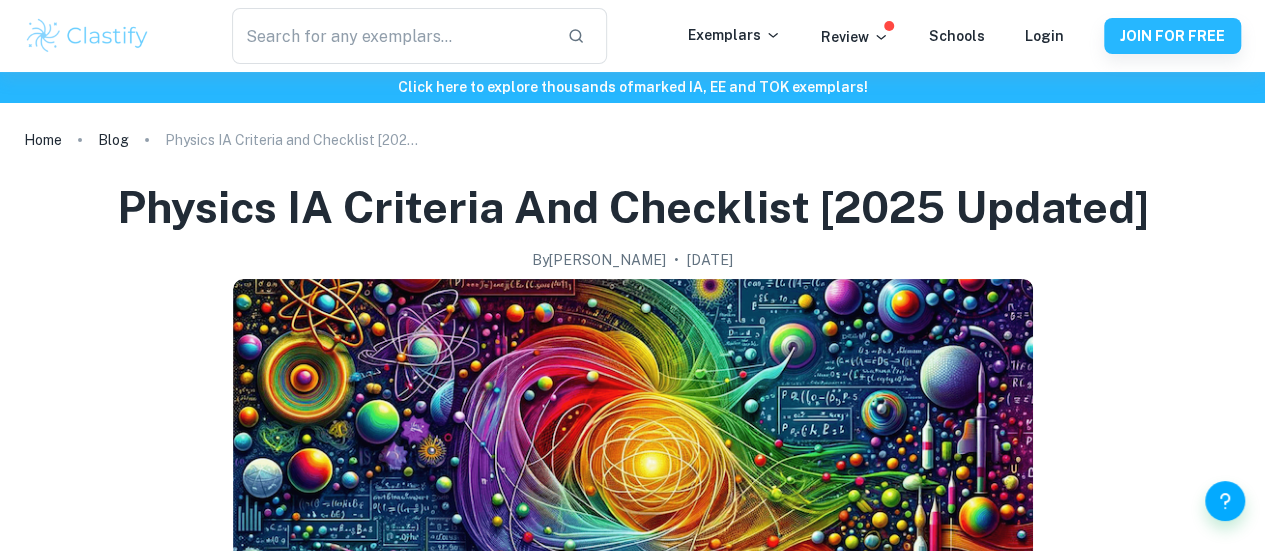 click on "Physics IA Criteria and Checklist [2025 updated]" at bounding box center (633, 207) 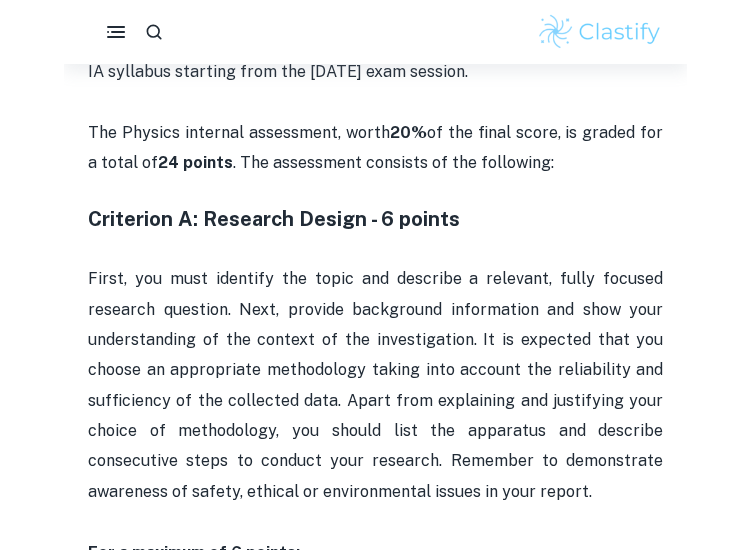 scroll, scrollTop: 979, scrollLeft: 0, axis: vertical 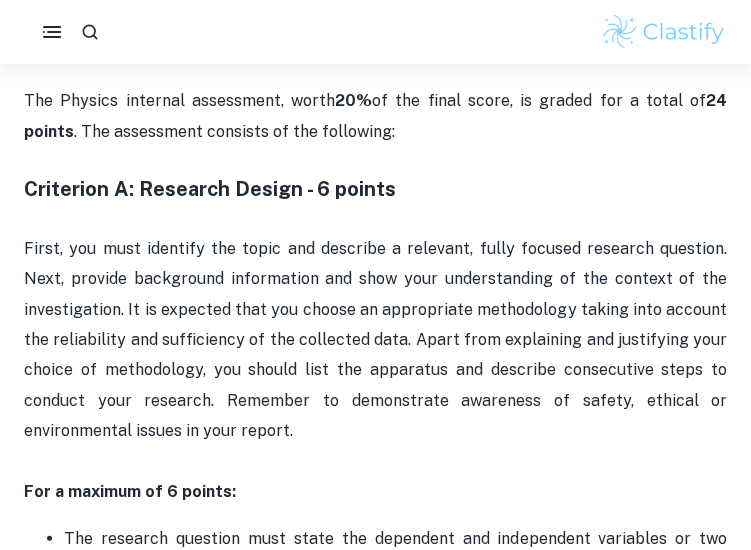 click on "First, you must identify the topic and describe a relevant, fully focused research question. Next, provide background information and show your understanding of the context of the investigation. It is expected that you choose an appropriate methodology taking into account the reliability and sufficiency of the collected data. Apart from explaining and justifying your choice of methodology, you should list the apparatus and describe consecutive steps to conduct your research. Remember to demonstrate awareness of safety, ethical or environmental issues in your report." at bounding box center (377, 338) 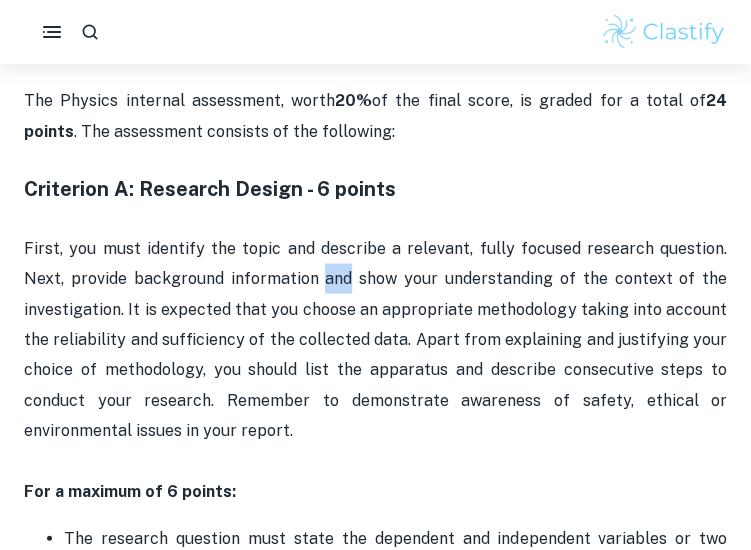 click on "First, you must identify the topic and describe a relevant, fully focused research question. Next, provide background information and show your understanding of the context of the investigation. It is expected that you choose an appropriate methodology taking into account the reliability and sufficiency of the collected data. Apart from explaining and justifying your choice of methodology, you should list the apparatus and describe consecutive steps to conduct your research. Remember to demonstrate awareness of safety, ethical or environmental issues in your report." at bounding box center [377, 338] 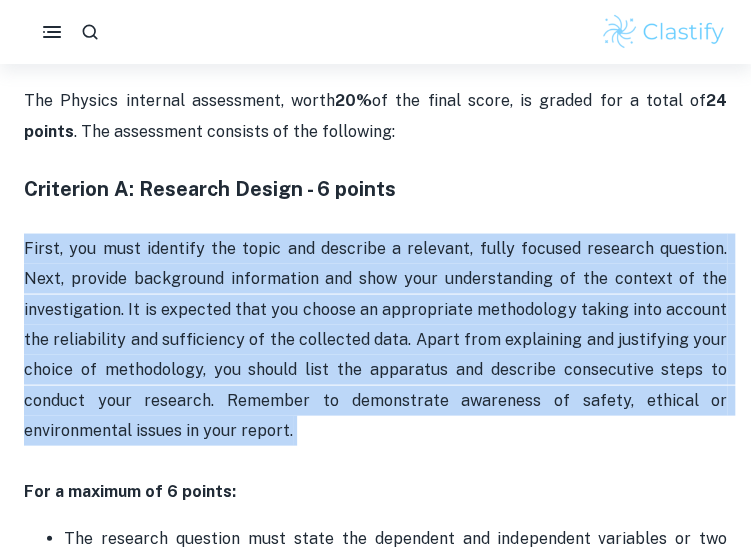 click on "First, you must identify the topic and describe a relevant, fully focused research question. Next, provide background information and show your understanding of the context of the investigation. It is expected that you choose an appropriate methodology taking into account the reliability and sufficiency of the collected data. Apart from explaining and justifying your choice of methodology, you should list the apparatus and describe consecutive steps to conduct your research. Remember to demonstrate awareness of safety, ethical or environmental issues in your report." at bounding box center (377, 338) 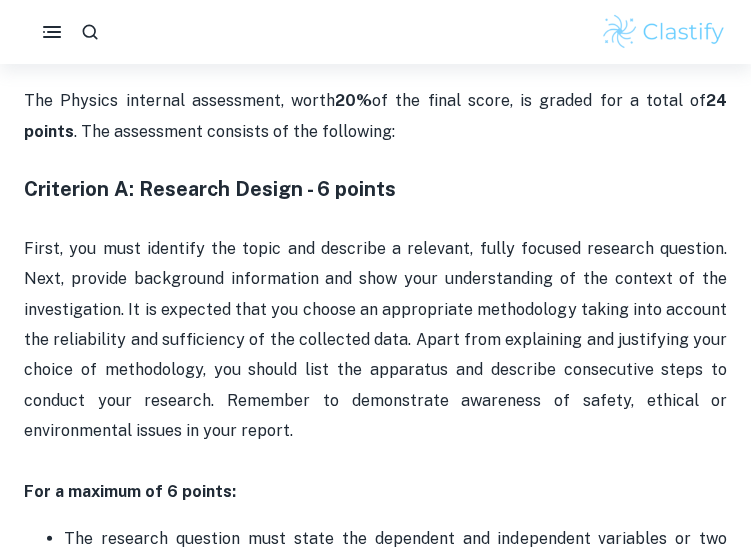 click on "First, you must identify the topic and describe a relevant, fully focused research question. Next, provide background information and show your understanding of the context of the investigation. It is expected that you choose an appropriate methodology taking into account the reliability and sufficiency of the collected data. Apart from explaining and justifying your choice of methodology, you should list the apparatus and describe consecutive steps to conduct your research. Remember to demonstrate awareness of safety, ethical or environmental issues in your report." at bounding box center (375, 354) 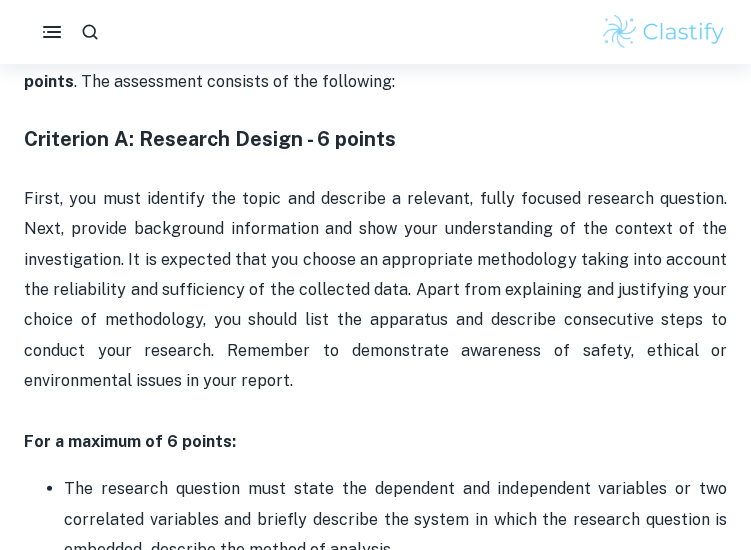 scroll, scrollTop: 1028, scrollLeft: 0, axis: vertical 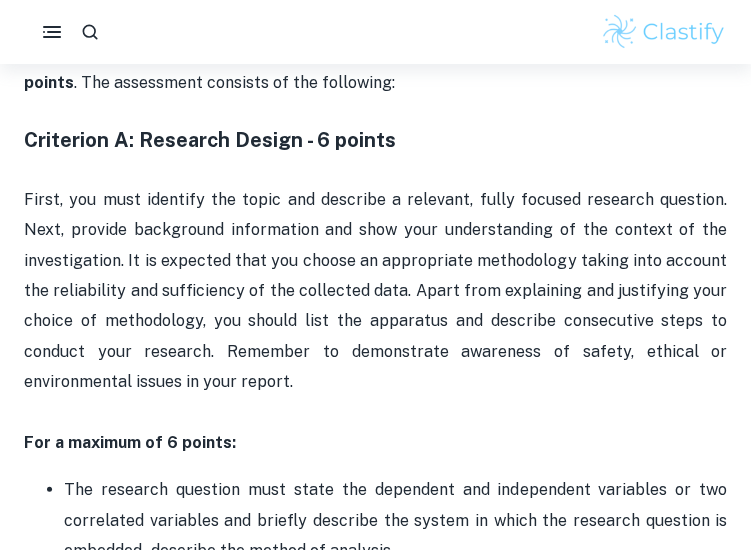 click on "Criterion A: Research Design - 6 points" at bounding box center [375, 125] 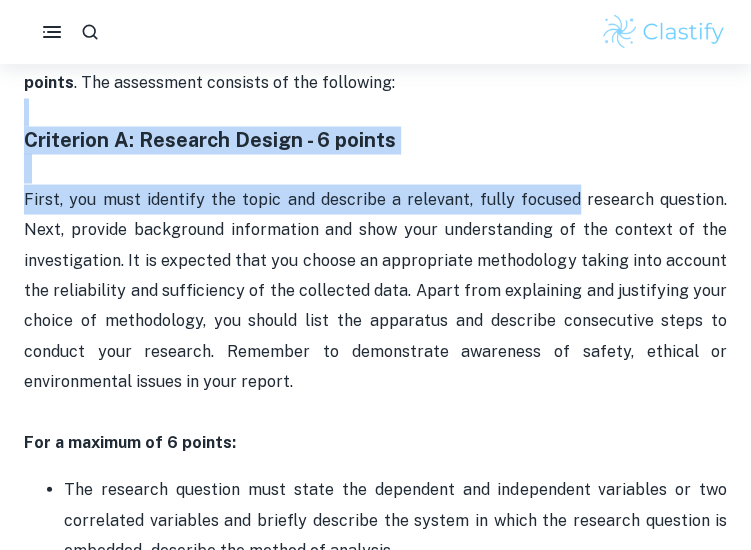 drag, startPoint x: 561, startPoint y: 118, endPoint x: 576, endPoint y: 265, distance: 147.76332 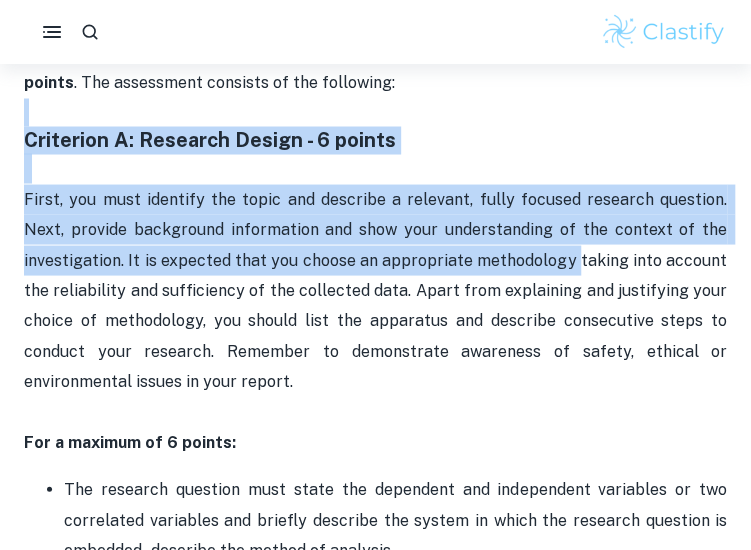 click on "First, you must identify the topic and describe a relevant, fully focused research question. Next, provide background information and show your understanding of the context of the investigation. It is expected that you choose an appropriate methodology taking into account the reliability and sufficiency of the collected data. Apart from explaining and justifying your choice of methodology, you should list the apparatus and describe consecutive steps to conduct your research. Remember to demonstrate awareness of safety, ethical or environmental issues in your report." at bounding box center [377, 289] 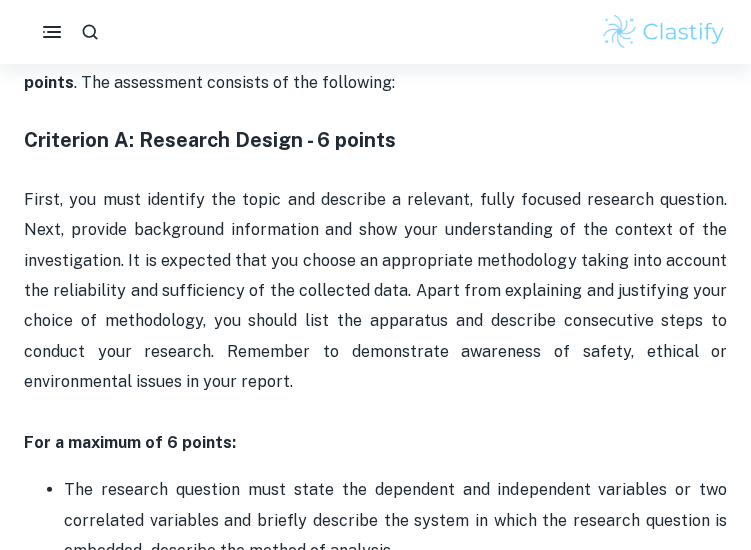 click on "First, you must identify the topic and describe a relevant, fully focused research question. Next, provide background information and show your understanding of the context of the investigation. It is expected that you choose an appropriate methodology taking into account the reliability and sufficiency of the collected data. Apart from explaining and justifying your choice of methodology, you should list the apparatus and describe consecutive steps to conduct your research. Remember to demonstrate awareness of safety, ethical or environmental issues in your report." at bounding box center [377, 289] 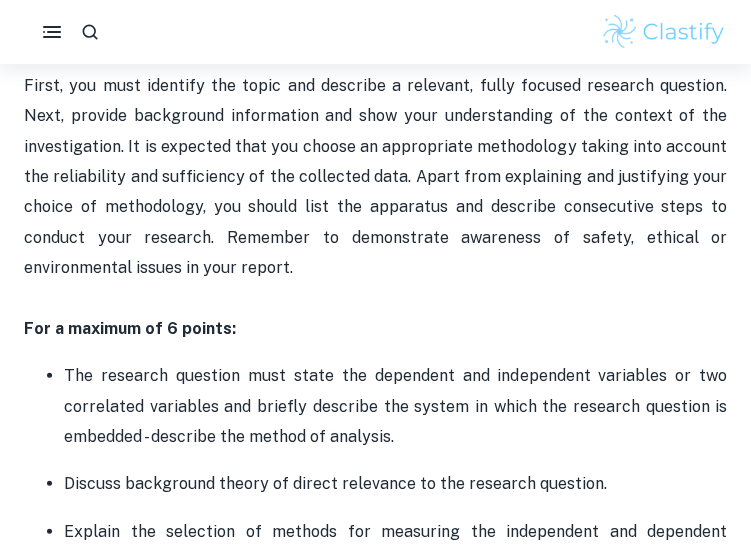 scroll, scrollTop: 1140, scrollLeft: 0, axis: vertical 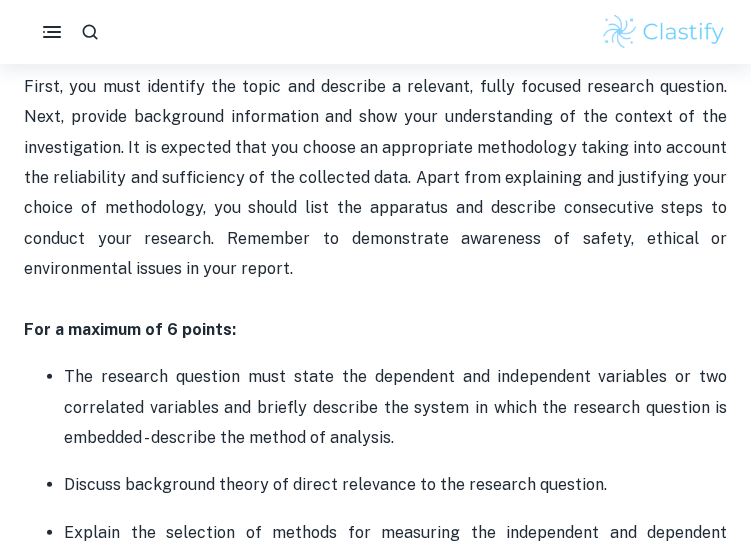 click on "First, you must identify the topic and describe a relevant, fully focused research question. Next, provide background information and show your understanding of the context of the investigation. It is expected that you choose an appropriate methodology taking into account the reliability and sufficiency of the collected data. Apart from explaining and justifying your choice of methodology, you should list the apparatus and describe consecutive steps to conduct your research. Remember to demonstrate awareness of safety, ethical or environmental issues in your report." at bounding box center (375, 193) 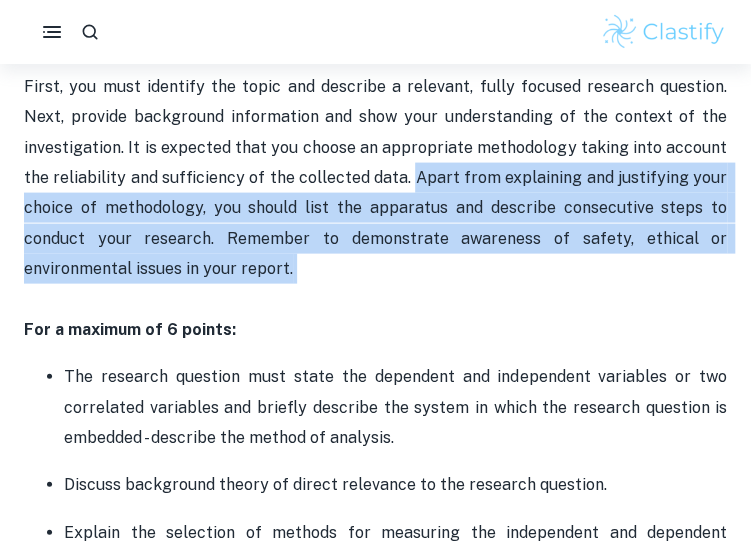 drag, startPoint x: 381, startPoint y: 265, endPoint x: 418, endPoint y: 181, distance: 91.787796 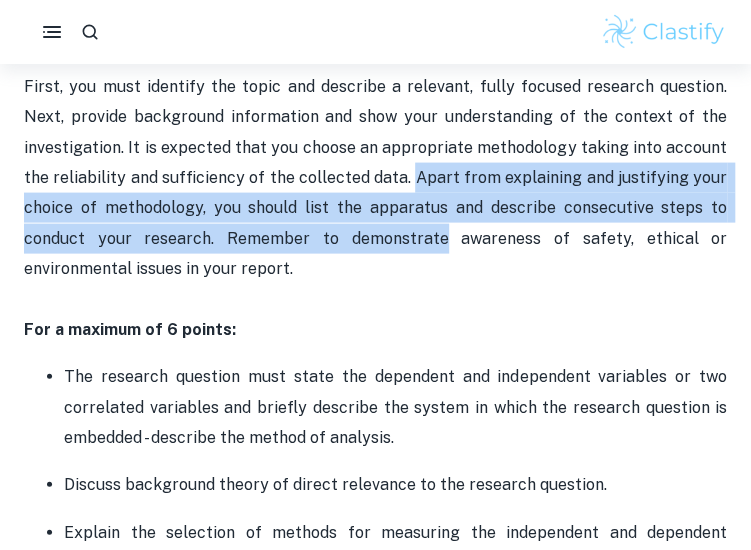 drag, startPoint x: 420, startPoint y: 181, endPoint x: 420, endPoint y: 253, distance: 72 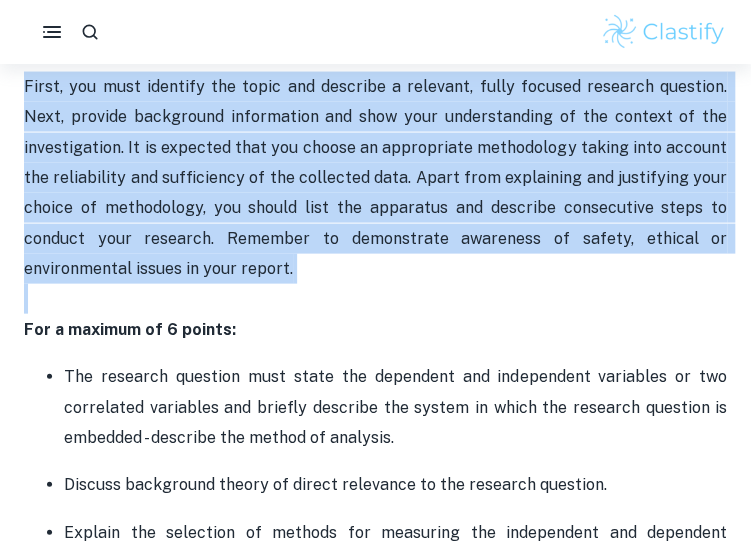 click on "First, you must identify the topic and describe a relevant, fully focused research question. Next, provide background information and show your understanding of the context of the investigation. It is expected that you choose an appropriate methodology taking into account the reliability and sufficiency of the collected data. Apart from explaining and justifying your choice of methodology, you should list the apparatus and describe consecutive steps to conduct your research. Remember to demonstrate awareness of safety, ethical or environmental issues in your report." at bounding box center (375, 193) 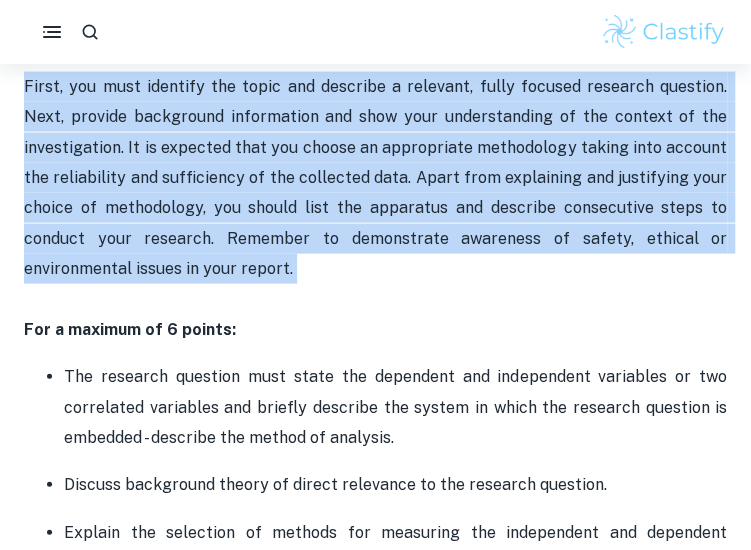 drag, startPoint x: 420, startPoint y: 253, endPoint x: 422, endPoint y: 198, distance: 55.03635 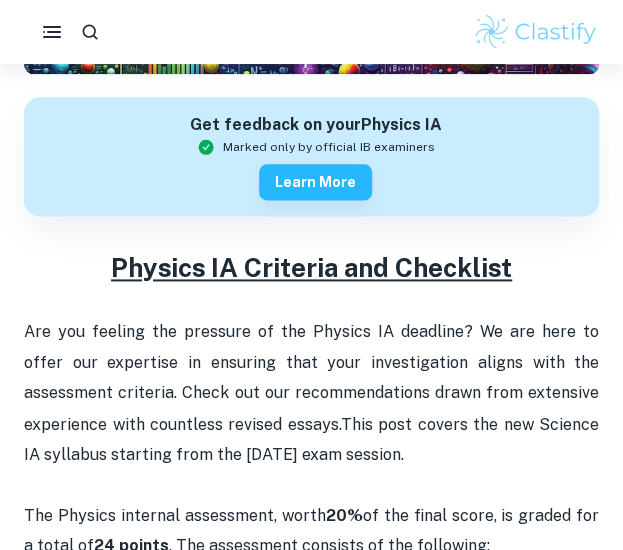 scroll, scrollTop: 530, scrollLeft: 0, axis: vertical 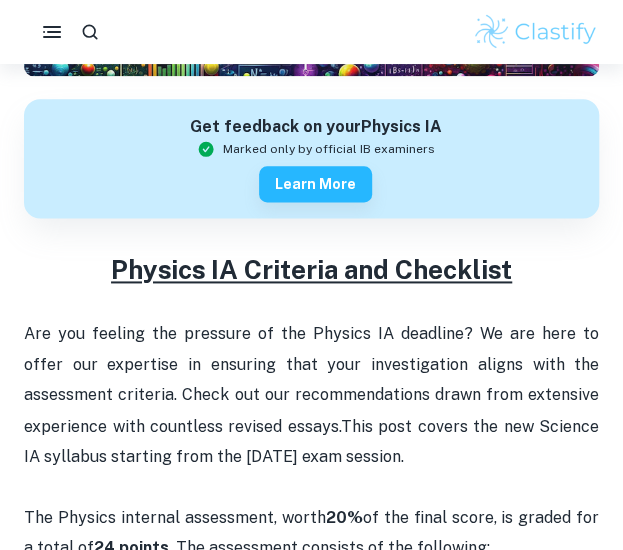 click on "Physics IA Criteria and Checklist" at bounding box center [311, 269] 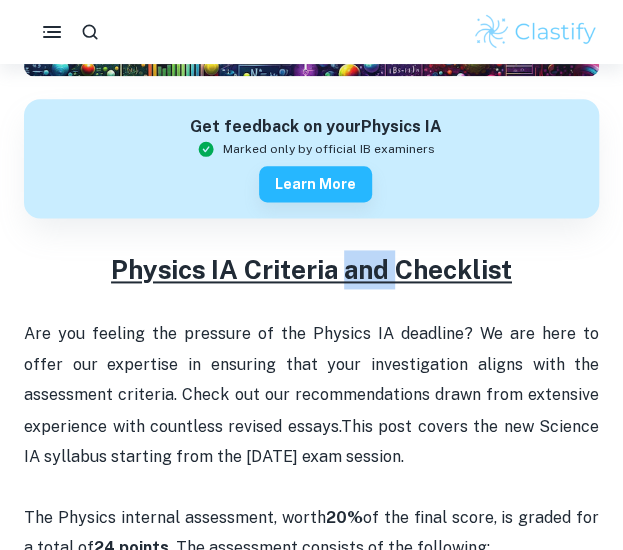 click on "Physics IA Criteria and Checklist" at bounding box center (311, 269) 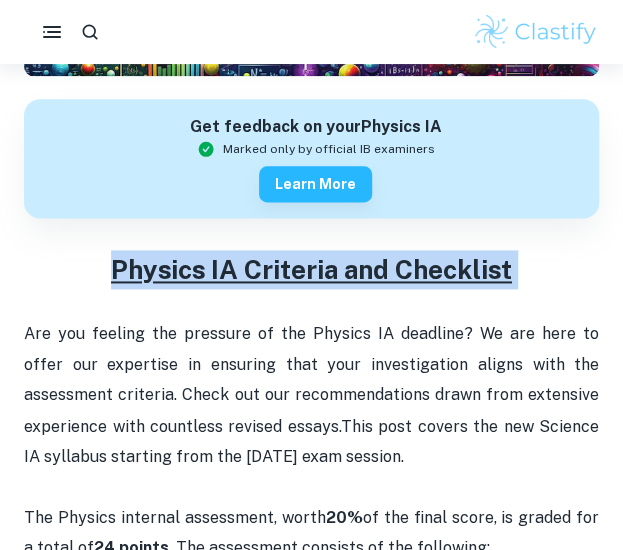 click on "Physics IA Criteria and Checklist" at bounding box center (311, 269) 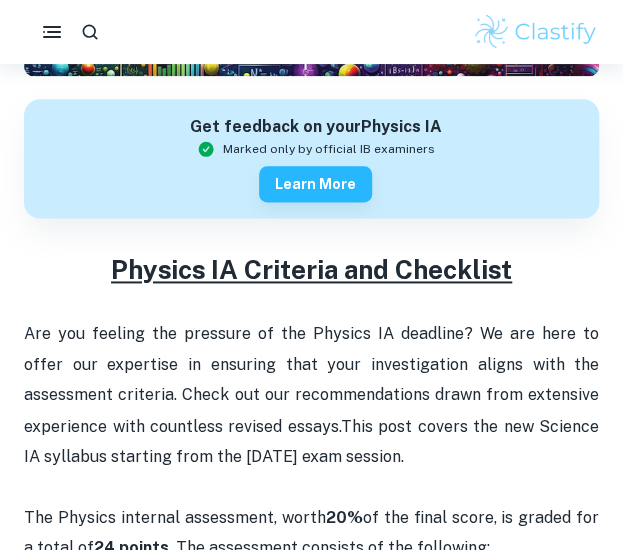 click on "Physics IA Criteria and Checklist" at bounding box center [311, 269] 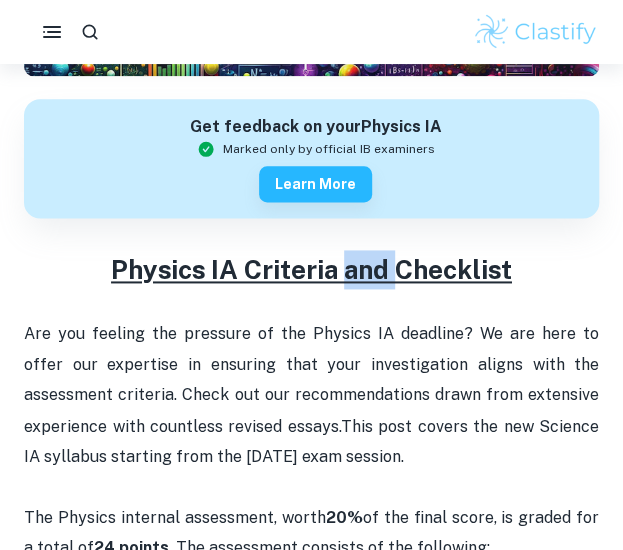 click on "Physics IA Criteria and Checklist" at bounding box center [311, 269] 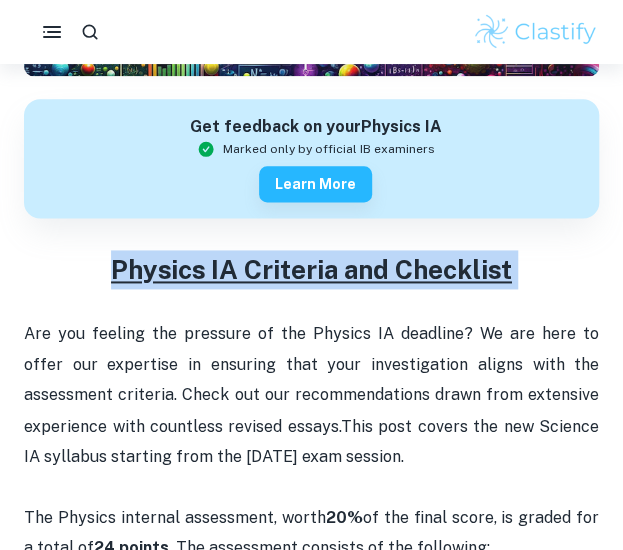 click on "Physics IA Criteria and Checklist" at bounding box center (311, 269) 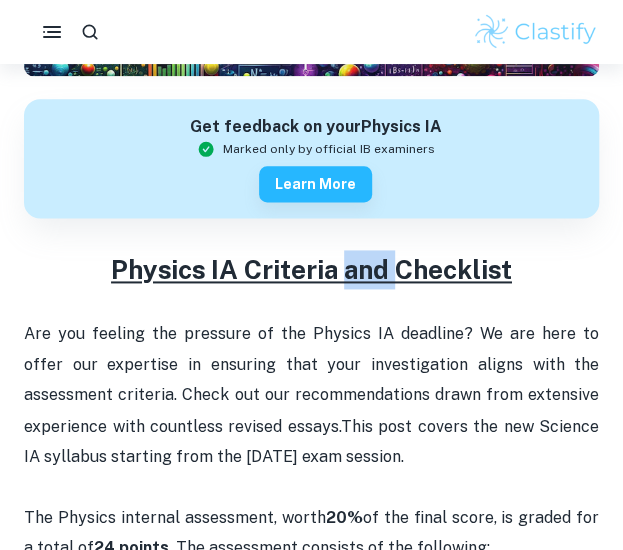 click on "Physics IA Criteria and Checklist" at bounding box center (311, 269) 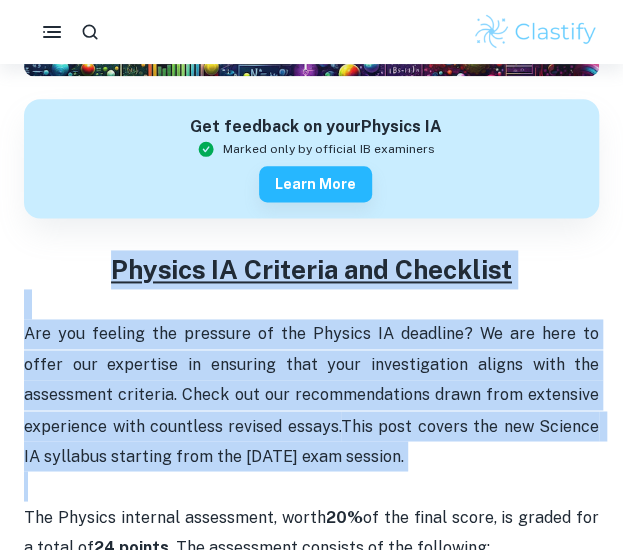 drag, startPoint x: 350, startPoint y: 281, endPoint x: 324, endPoint y: 429, distance: 150.26643 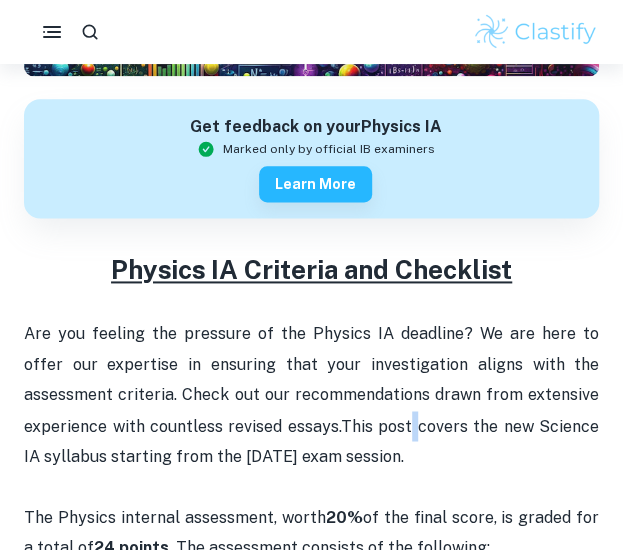 click on "This post covers the new Science IA syllabus starting from the [DATE] exam session." at bounding box center [313, 440] 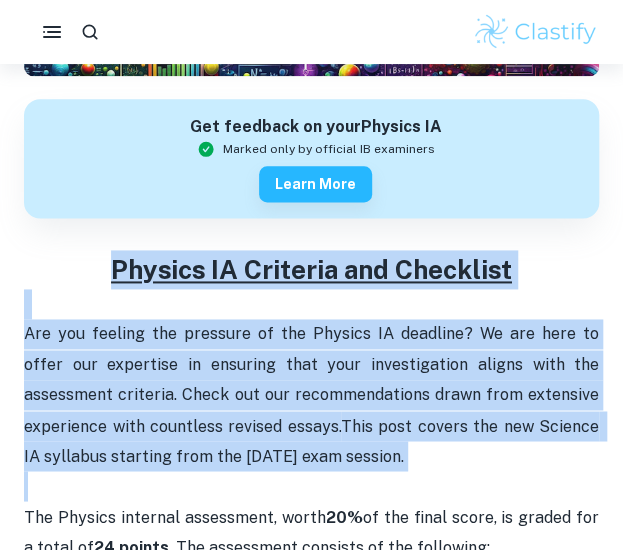drag, startPoint x: 324, startPoint y: 429, endPoint x: 330, endPoint y: 285, distance: 144.12494 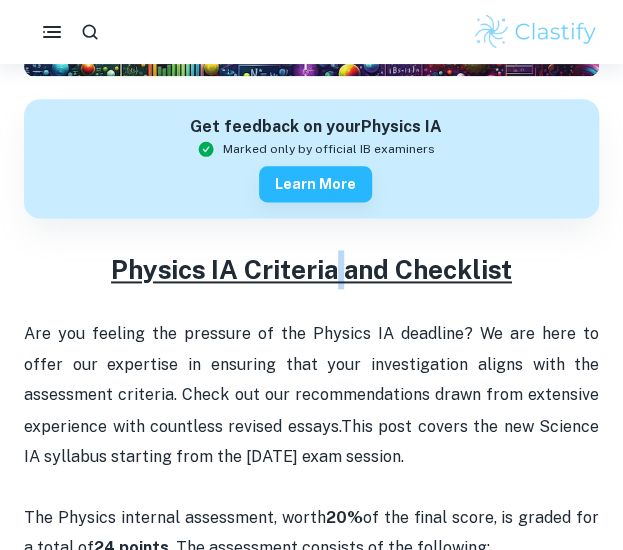 click on "Physics IA Criteria and Checklist" at bounding box center [311, 269] 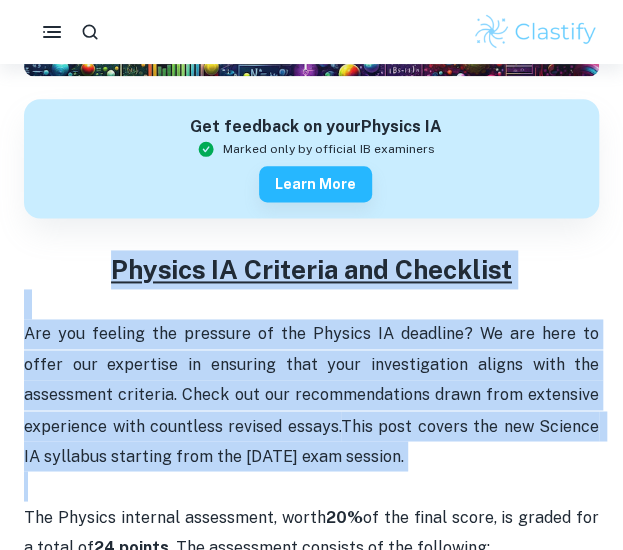 drag, startPoint x: 330, startPoint y: 285, endPoint x: 316, endPoint y: 369, distance: 85.158676 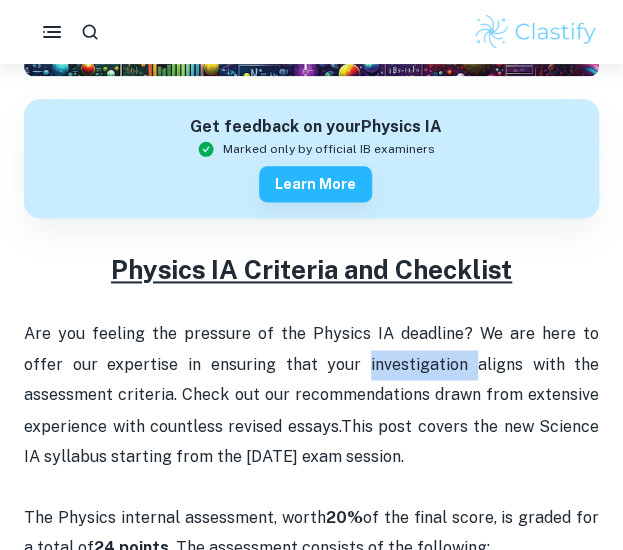 click on "Are you feeling the pressure of the Physics IA deadline? We are here to offer our expertise in ensuring that your investigation aligns with the assessment criteria. Check out our recommendations drawn from extensive experience with countless revised essays.  This post covers the new Science IA syllabus starting from the [DATE] exam session." at bounding box center (311, 395) 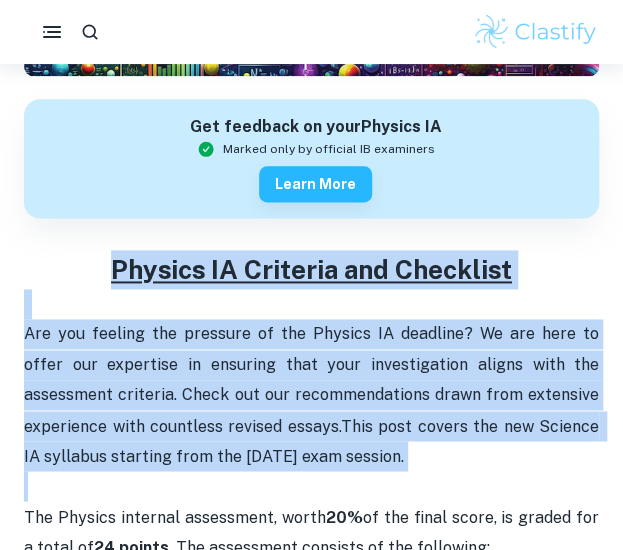 drag, startPoint x: 316, startPoint y: 369, endPoint x: 330, endPoint y: 240, distance: 129.75746 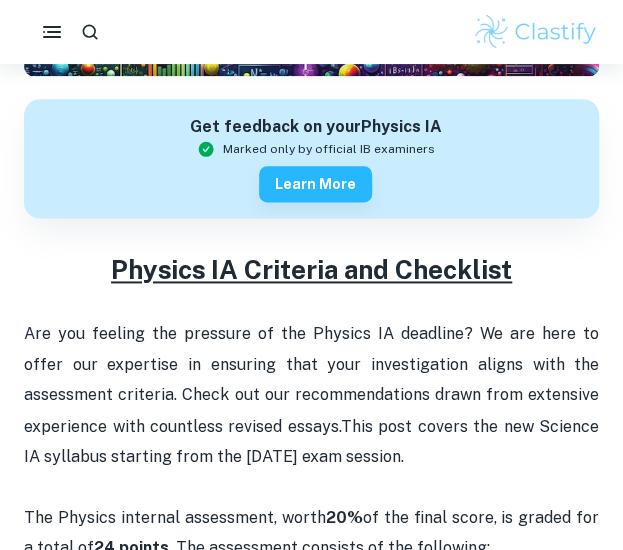 click on "Get feedback on your  Physics IA Marked only by official IB examiners Learn more" at bounding box center (311, 166) 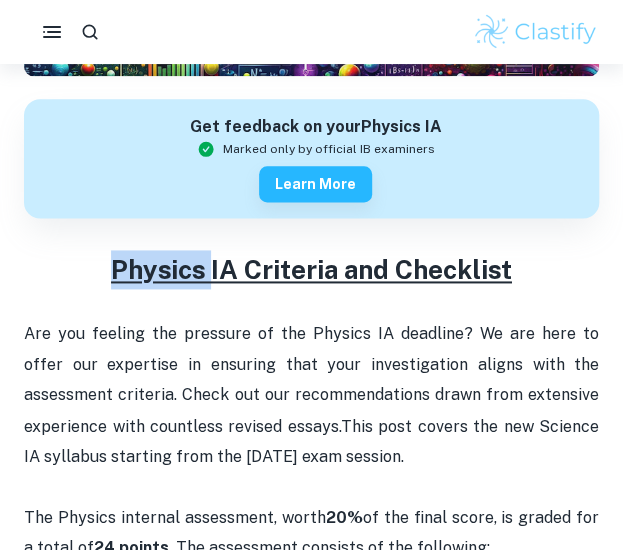 click on "Get feedback on your  Physics IA Marked only by official IB examiners Learn more" at bounding box center [311, 166] 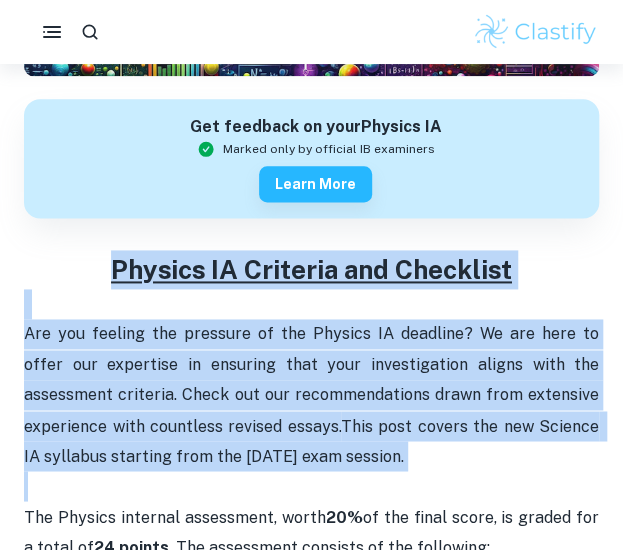 drag, startPoint x: 330, startPoint y: 240, endPoint x: 327, endPoint y: 431, distance: 191.02356 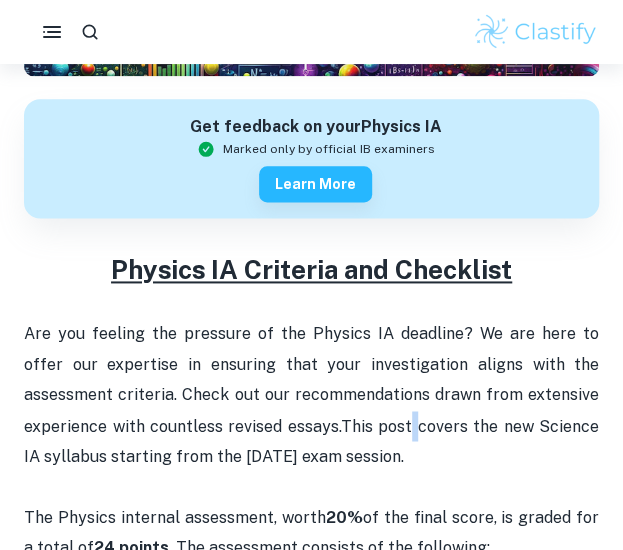 click on "This post covers the new Science IA syllabus starting from the [DATE] exam session." at bounding box center (313, 440) 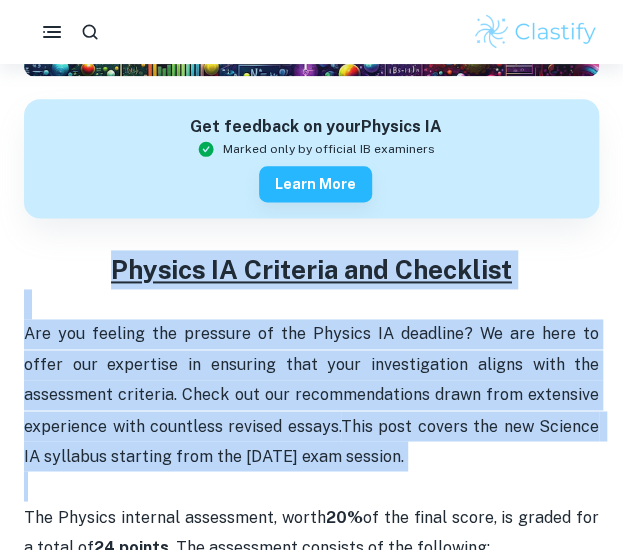 drag, startPoint x: 327, startPoint y: 431, endPoint x: 348, endPoint y: 265, distance: 167.32304 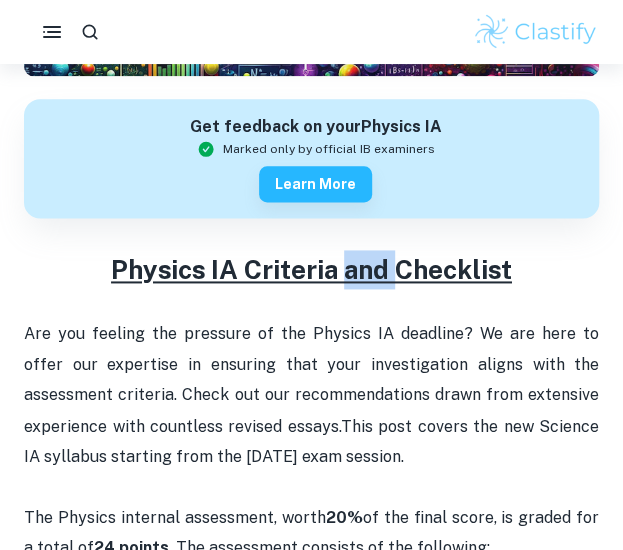 click on "Physics IA Criteria and Checklist" at bounding box center [311, 269] 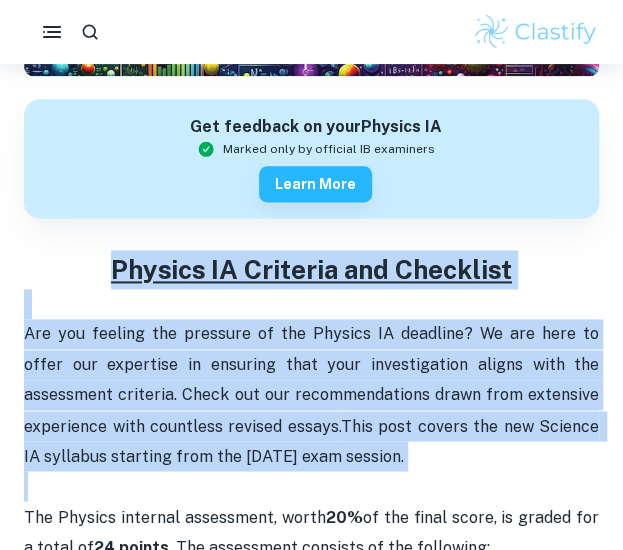 drag, startPoint x: 348, startPoint y: 265, endPoint x: 346, endPoint y: 449, distance: 184.01086 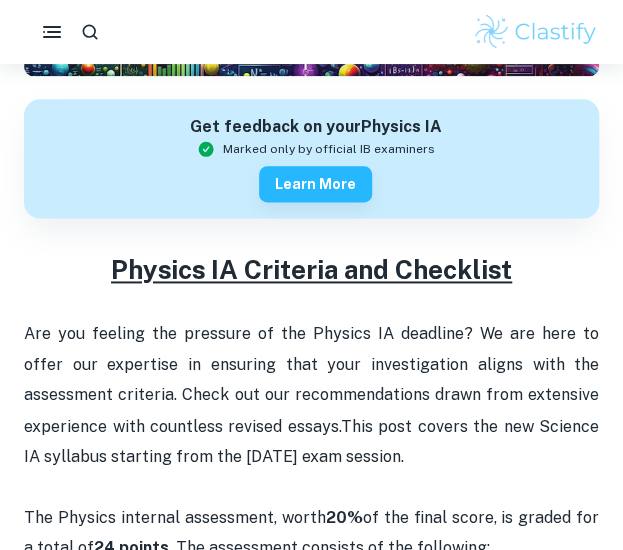 click on "Are you feeling the pressure of the Physics IA deadline? We are here to offer our expertise in ensuring that your investigation aligns with the assessment criteria. Check out our recommendations drawn from extensive experience with countless revised essays.  This post covers the new Science IA syllabus starting from the [DATE] exam session." at bounding box center [311, 395] 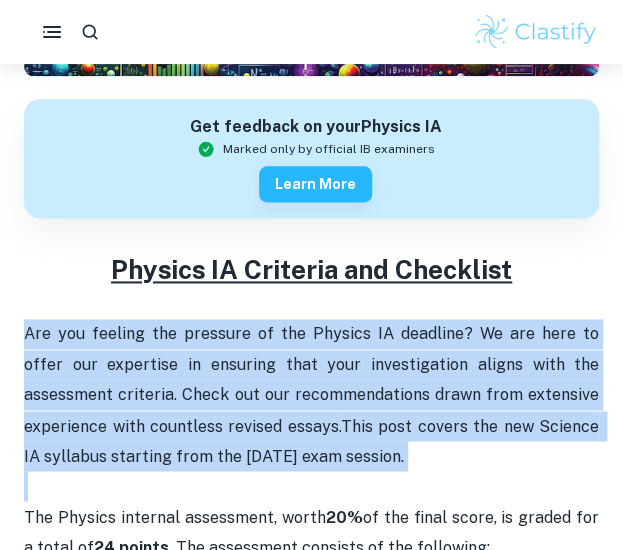click on "Are you feeling the pressure of the Physics IA deadline? We are here to offer our expertise in ensuring that your investigation aligns with the assessment criteria. Check out our recommendations drawn from extensive experience with countless revised essays.  This post covers the new Science IA syllabus starting from the [DATE] exam session." at bounding box center (311, 395) 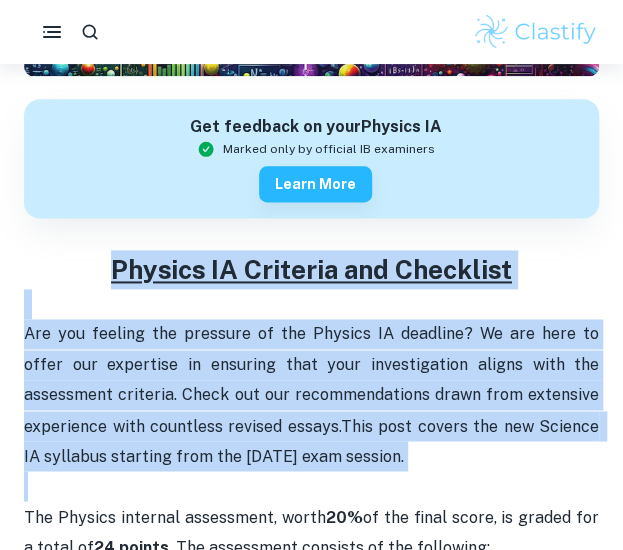 drag, startPoint x: 346, startPoint y: 449, endPoint x: 376, endPoint y: 265, distance: 186.42961 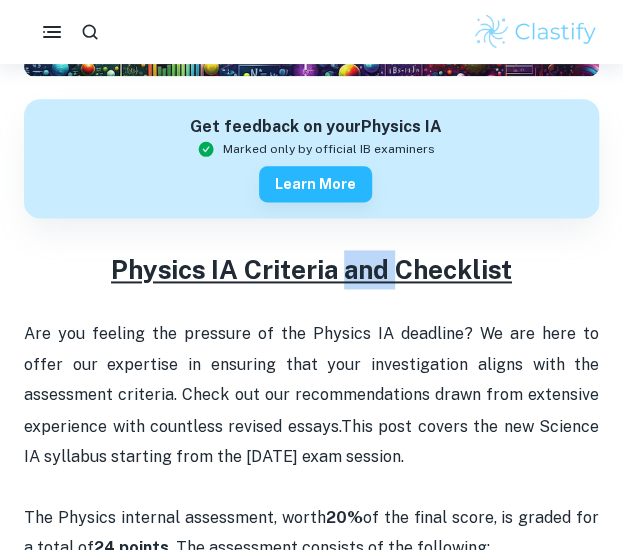 click on "Physics IA Criteria and Checklist" at bounding box center [311, 269] 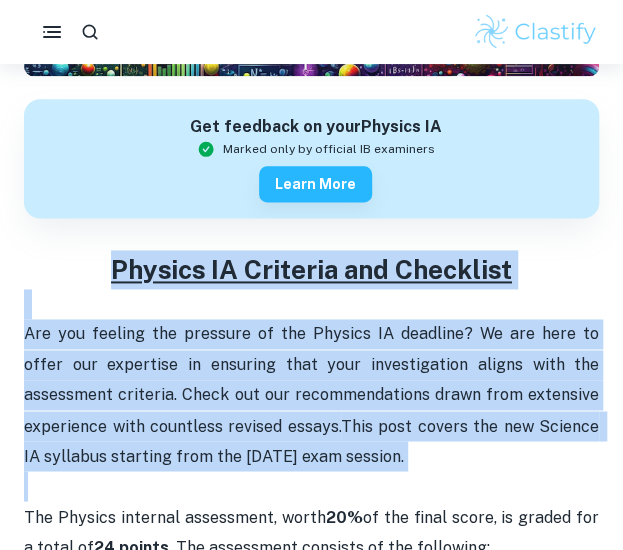 drag, startPoint x: 376, startPoint y: 265, endPoint x: 351, endPoint y: 514, distance: 250.25188 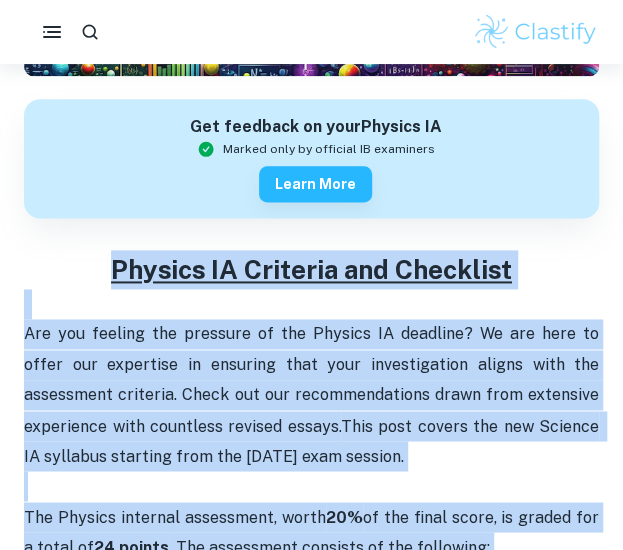 click on "20%" at bounding box center (344, 516) 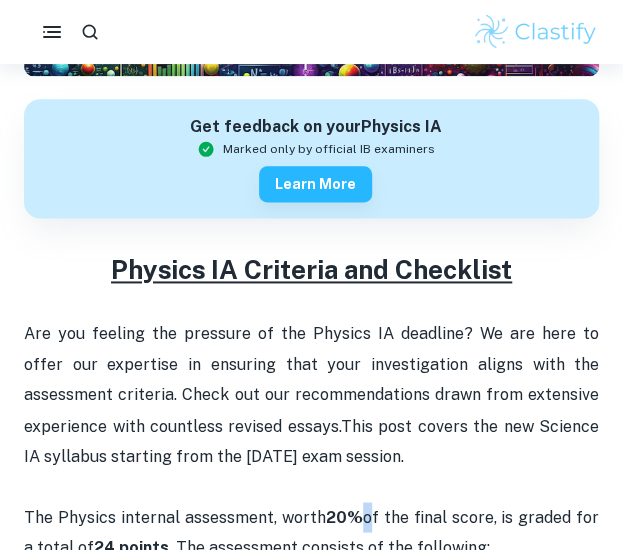click on "20%" at bounding box center [344, 516] 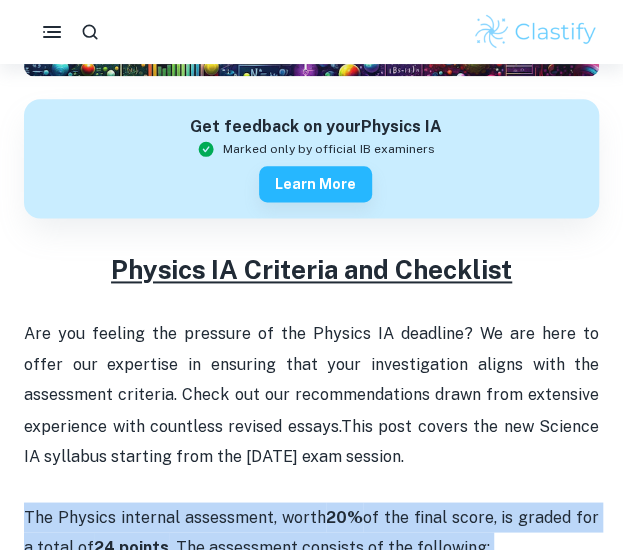 click on "20%" at bounding box center [344, 516] 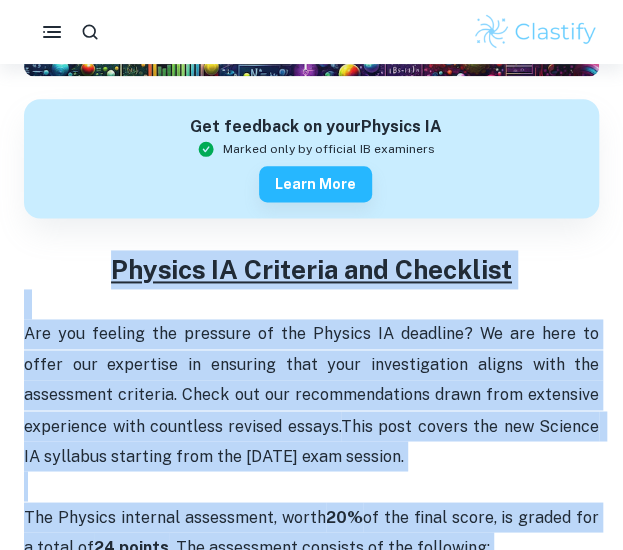 drag, startPoint x: 351, startPoint y: 514, endPoint x: 375, endPoint y: 287, distance: 228.2652 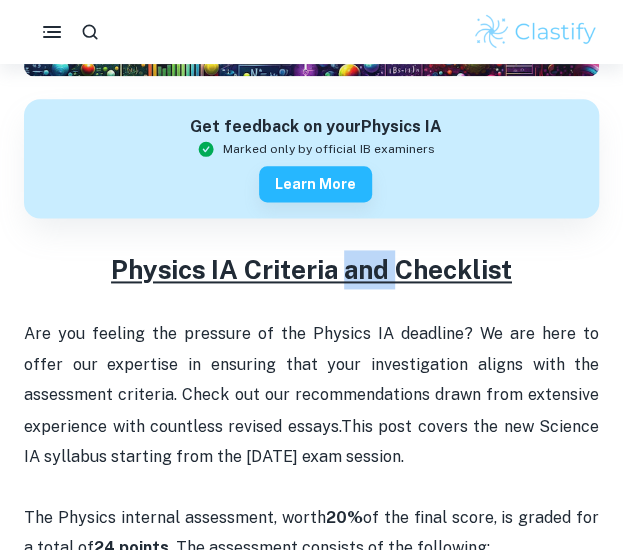 click on "Physics IA Criteria and Checklist" at bounding box center (311, 269) 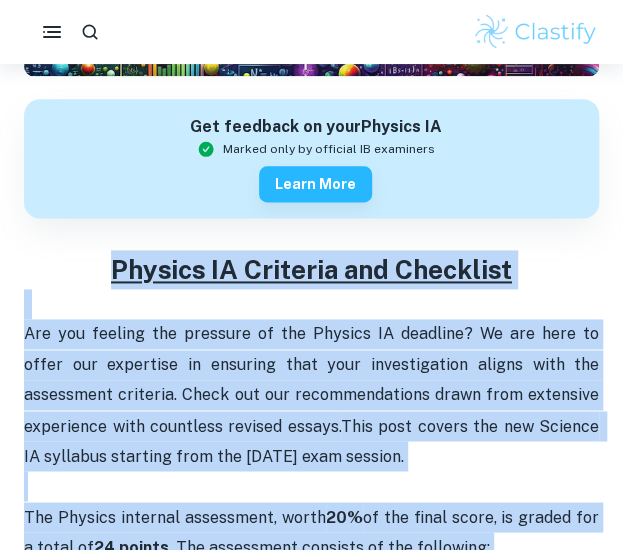 drag, startPoint x: 375, startPoint y: 287, endPoint x: 362, endPoint y: 511, distance: 224.37692 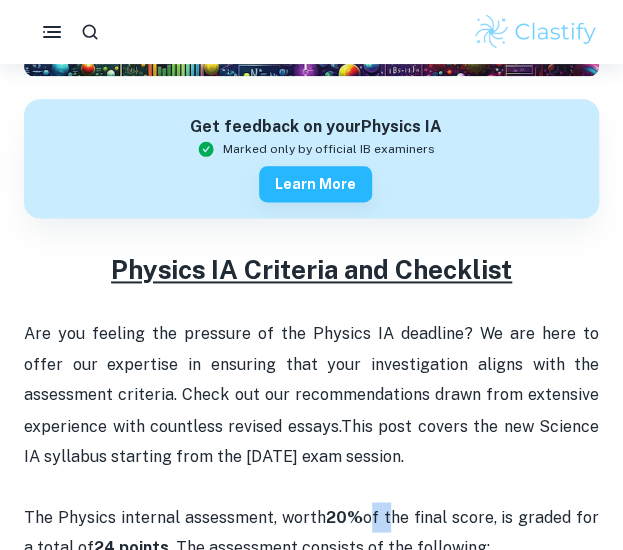 click on "The Physics internal assessment, worth  20%  of the final score, is graded for a total of  24 points . The assessment consists of the following:" at bounding box center (311, 516) 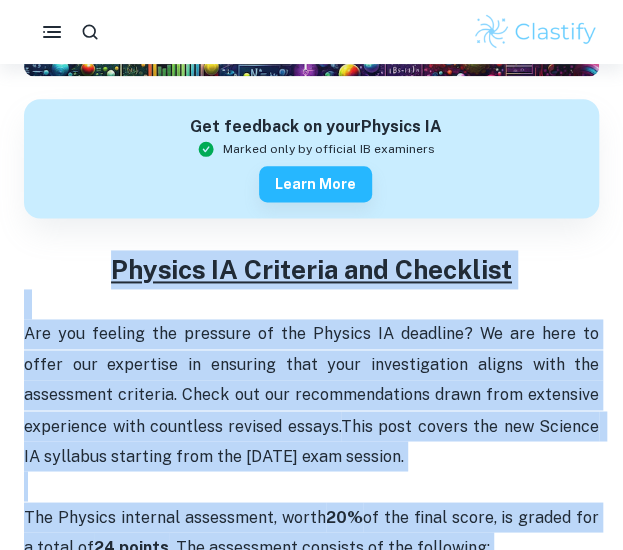 drag, startPoint x: 362, startPoint y: 511, endPoint x: 380, endPoint y: 284, distance: 227.71254 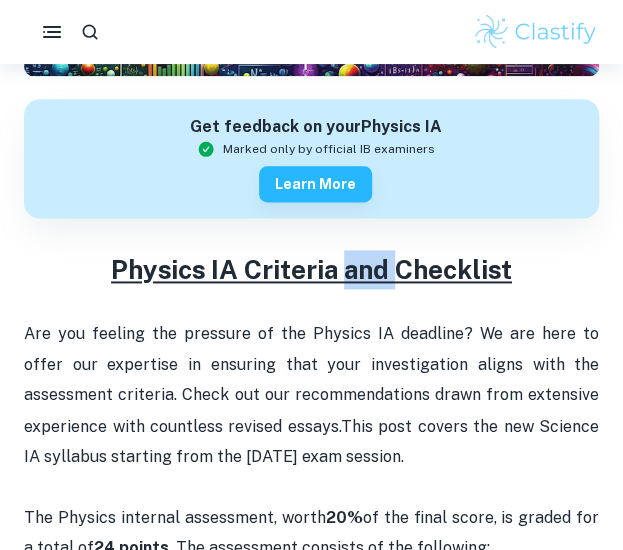 click on "Physics IA Criteria and Checklist" at bounding box center [311, 269] 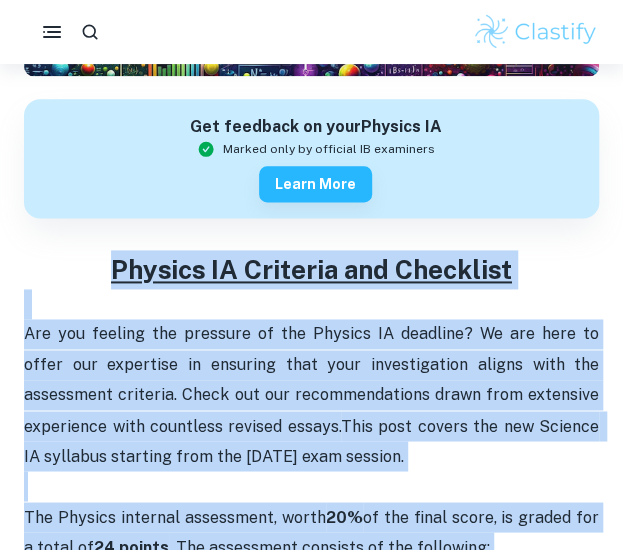 drag, startPoint x: 380, startPoint y: 284, endPoint x: 366, endPoint y: 522, distance: 238.4114 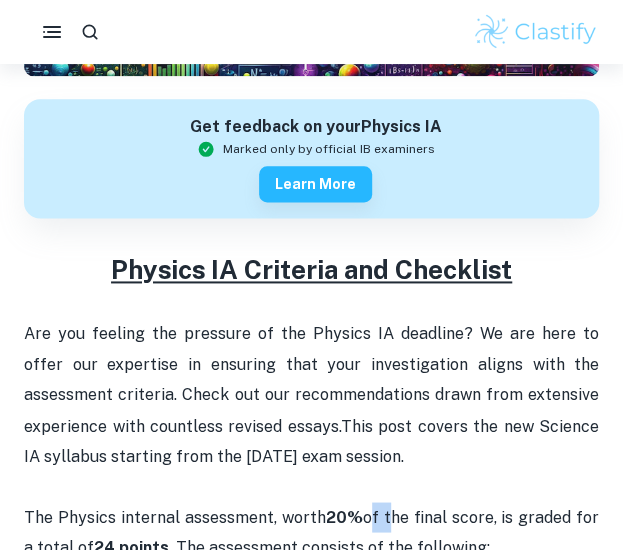 click on "The Physics internal assessment, worth  20%  of the final score, is graded for a total of  24 points . The assessment consists of the following:" at bounding box center (311, 516) 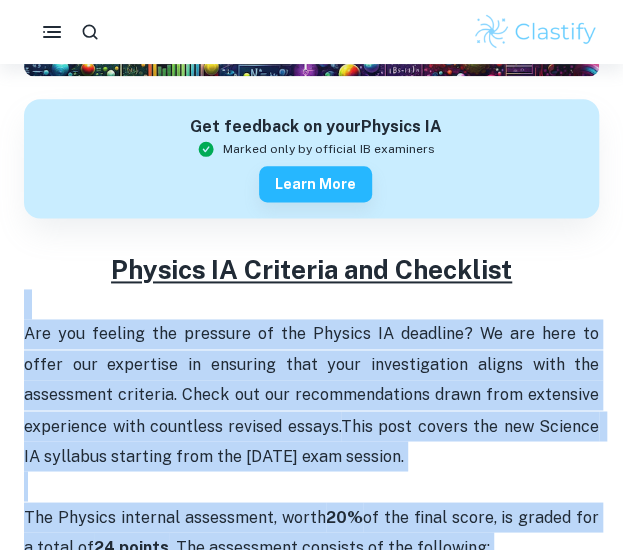 drag, startPoint x: 366, startPoint y: 522, endPoint x: 379, endPoint y: 291, distance: 231.36551 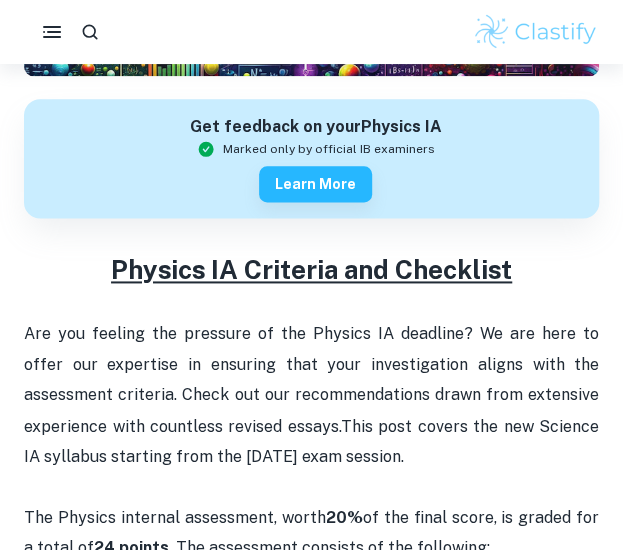 click at bounding box center (311, 304) 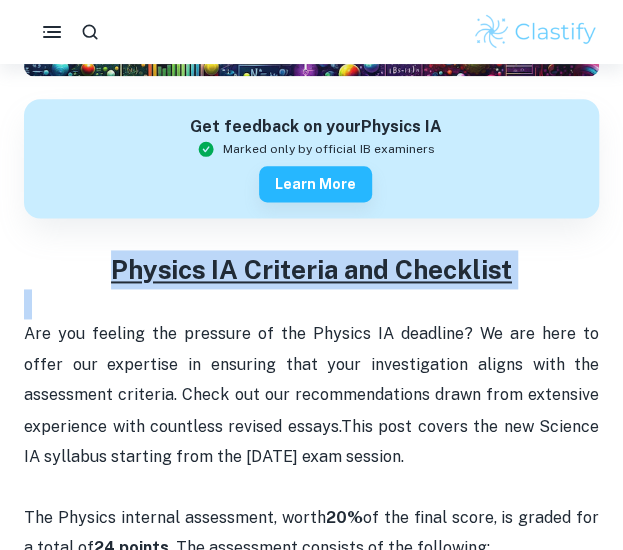 drag, startPoint x: 379, startPoint y: 291, endPoint x: 373, endPoint y: 269, distance: 22.803509 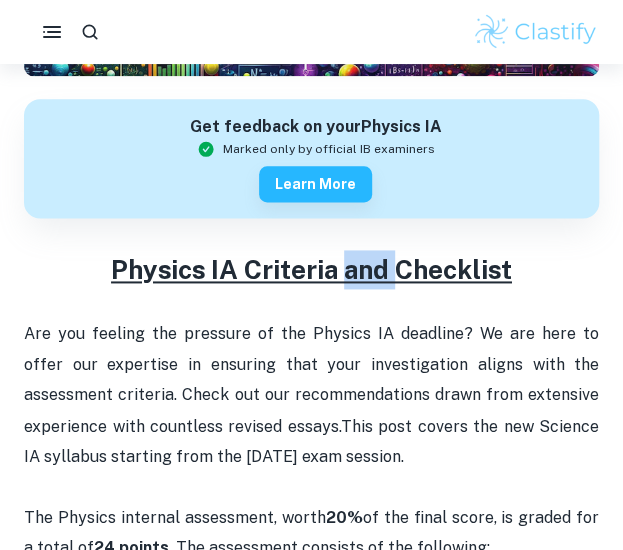 click on "Physics IA Criteria and Checklist" at bounding box center [311, 269] 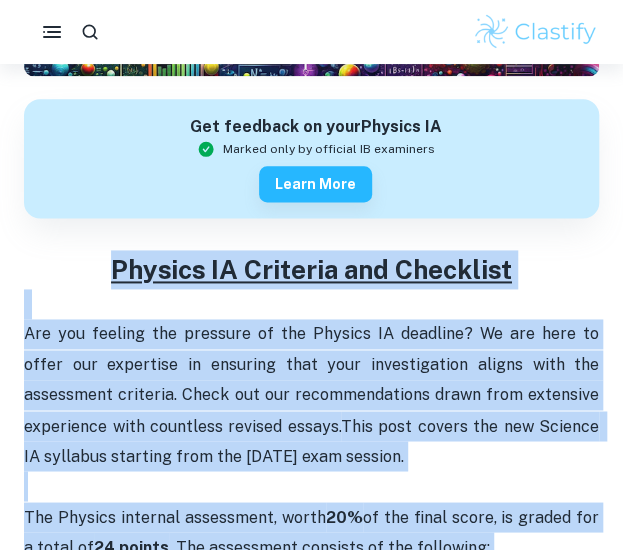 drag, startPoint x: 373, startPoint y: 269, endPoint x: 352, endPoint y: 520, distance: 251.87695 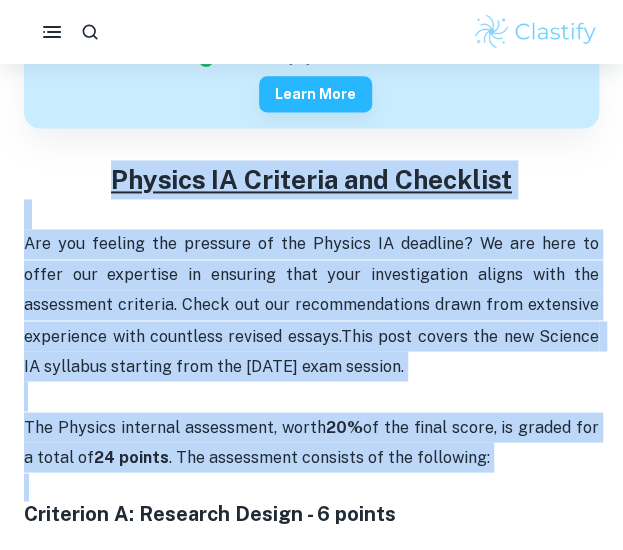 scroll, scrollTop: 622, scrollLeft: 0, axis: vertical 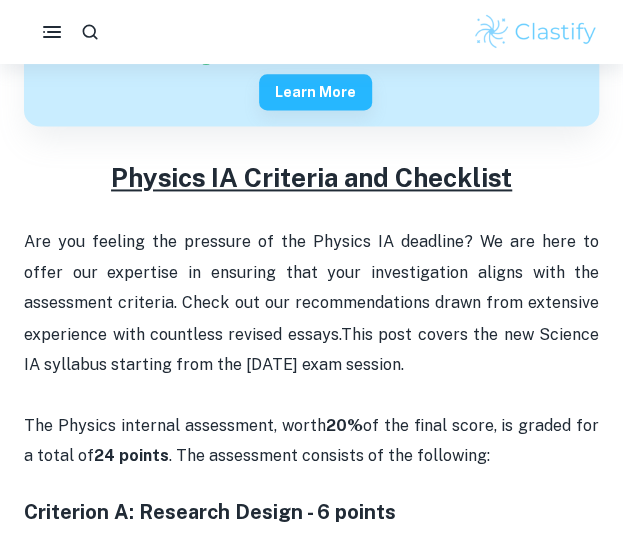 click on "Criterion A: Research Design - 6 points" at bounding box center [210, 511] 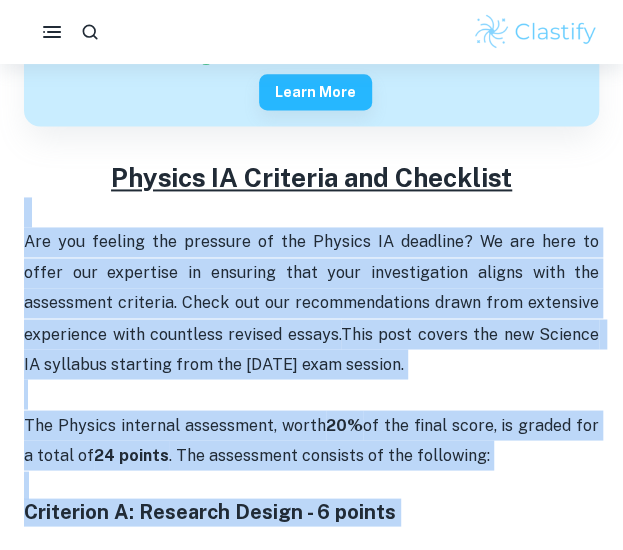 drag, startPoint x: 352, startPoint y: 520, endPoint x: 400, endPoint y: 206, distance: 317.6476 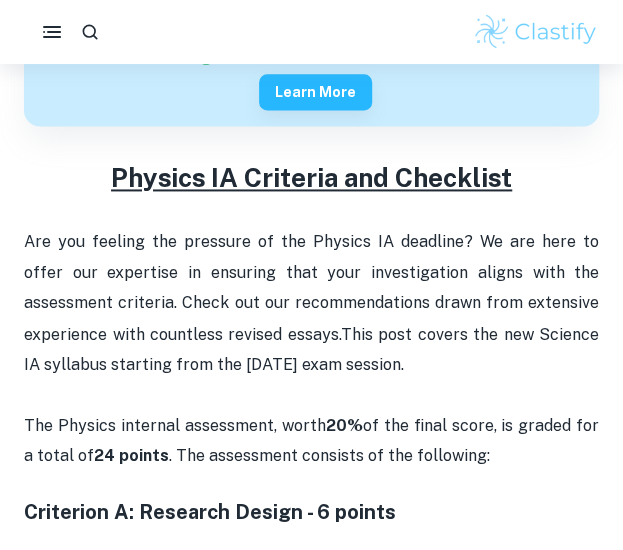 click at bounding box center [311, 212] 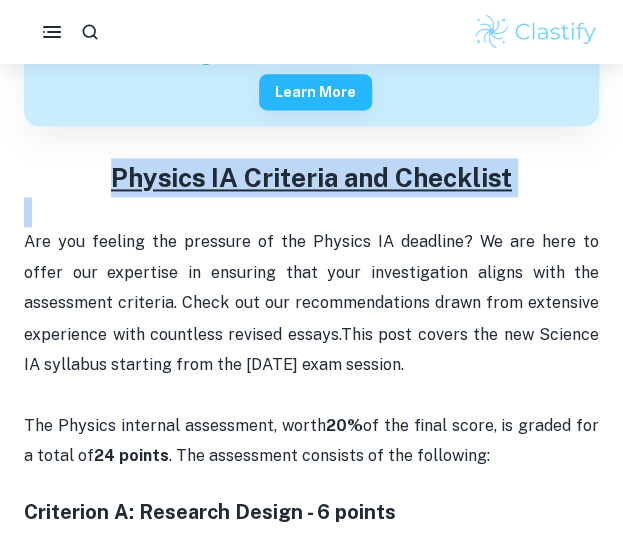 drag, startPoint x: 400, startPoint y: 206, endPoint x: 401, endPoint y: 187, distance: 19.026299 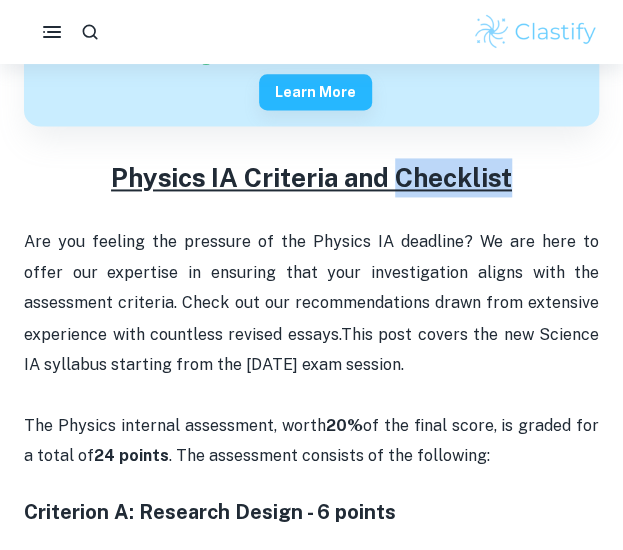 click on "Physics IA Criteria and Checklist" at bounding box center (311, 177) 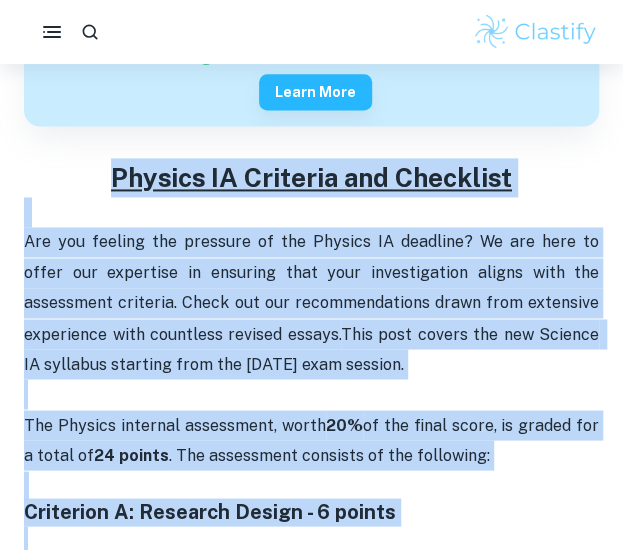 drag, startPoint x: 401, startPoint y: 187, endPoint x: 328, endPoint y: 529, distance: 349.70416 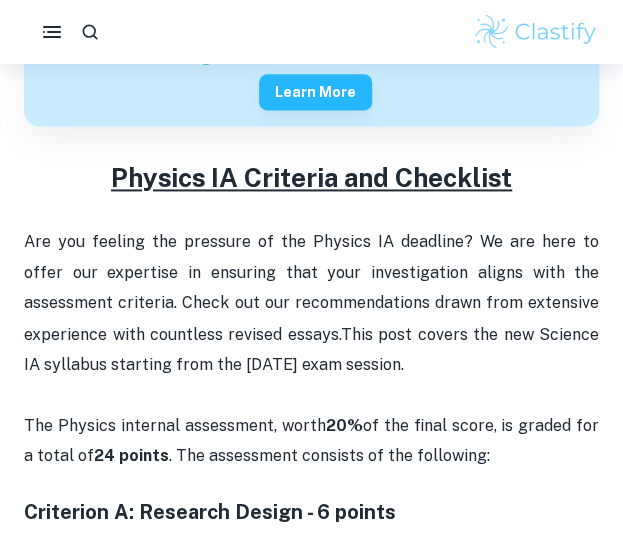 click at bounding box center (311, 541) 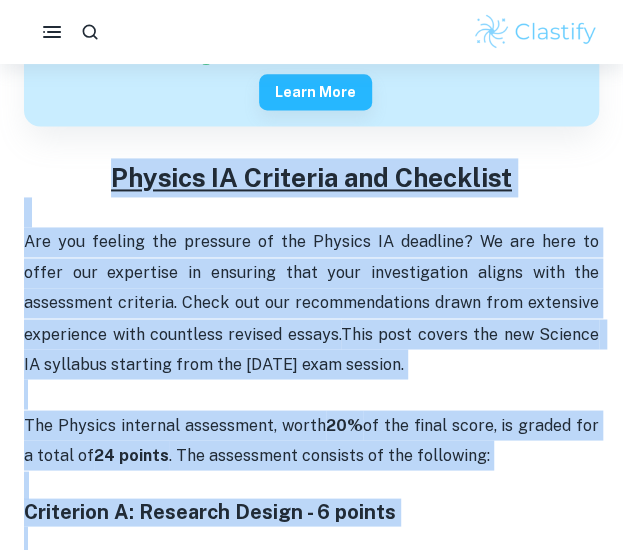 drag, startPoint x: 328, startPoint y: 529, endPoint x: 416, endPoint y: 192, distance: 348.30017 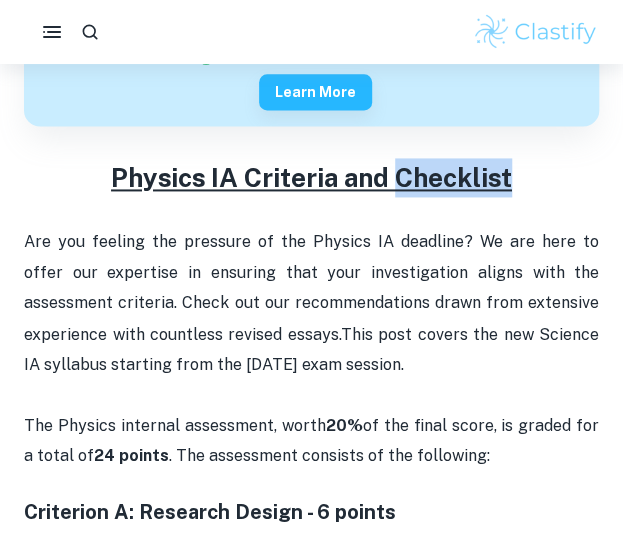 click on "Physics IA Criteria and Checklist" at bounding box center [311, 177] 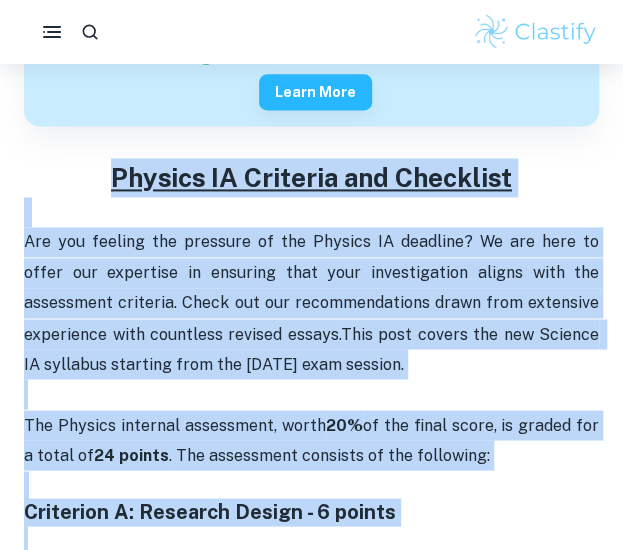 drag, startPoint x: 416, startPoint y: 192, endPoint x: 330, endPoint y: 536, distance: 354.5871 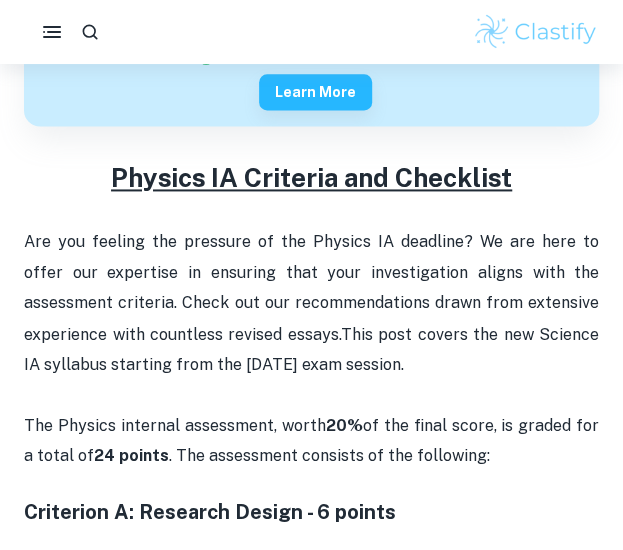 click on "Criterion A: Research Design - 6 points" at bounding box center (311, 498) 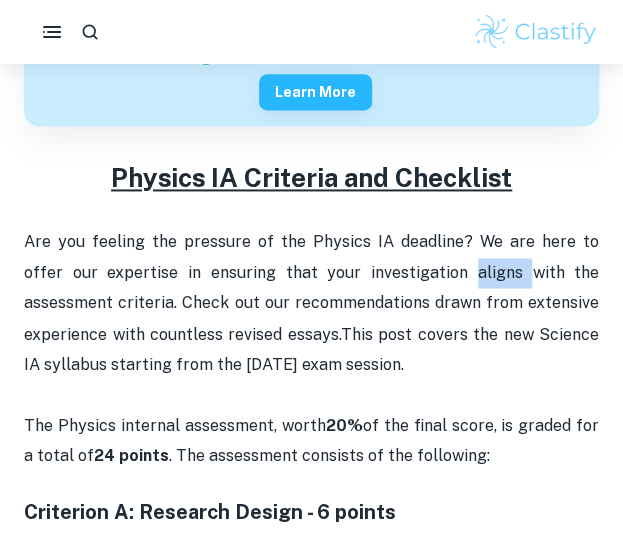 click on "Are you feeling the pressure of the Physics IA deadline? We are here to offer our expertise in ensuring that your investigation aligns with the assessment criteria. Check out our recommendations drawn from extensive experience with countless revised essays.  This post covers the new Science IA syllabus starting from the [DATE] exam session." at bounding box center [311, 303] 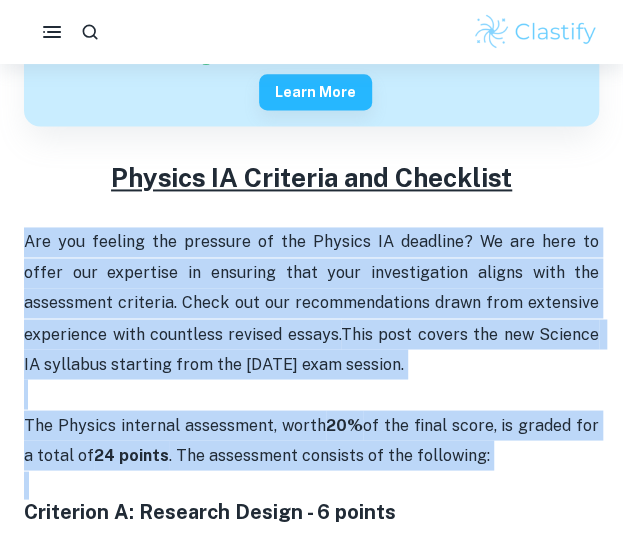 drag, startPoint x: 396, startPoint y: 269, endPoint x: 341, endPoint y: 493, distance: 230.65343 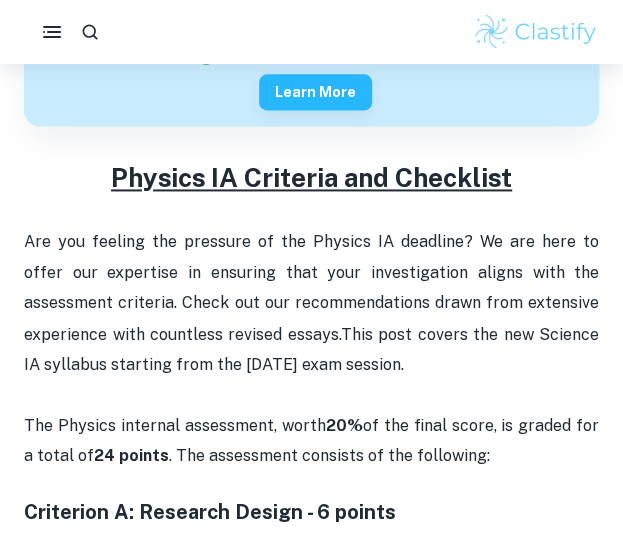 click on "Criterion A: Research Design - 6 points" at bounding box center (210, 511) 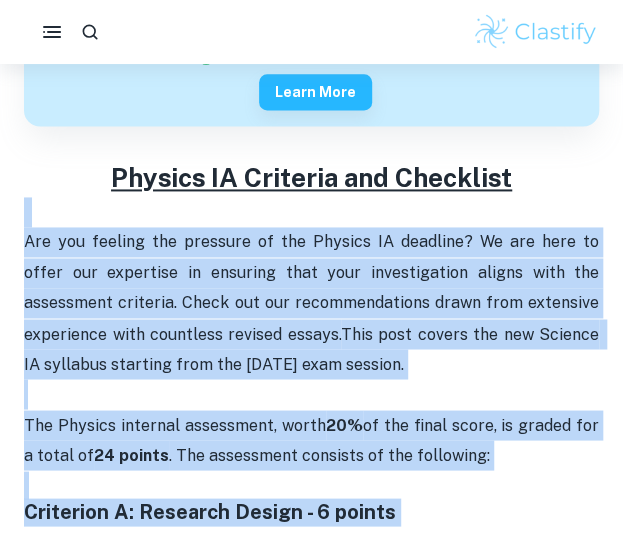 drag, startPoint x: 338, startPoint y: 509, endPoint x: 447, endPoint y: 197, distance: 330.49207 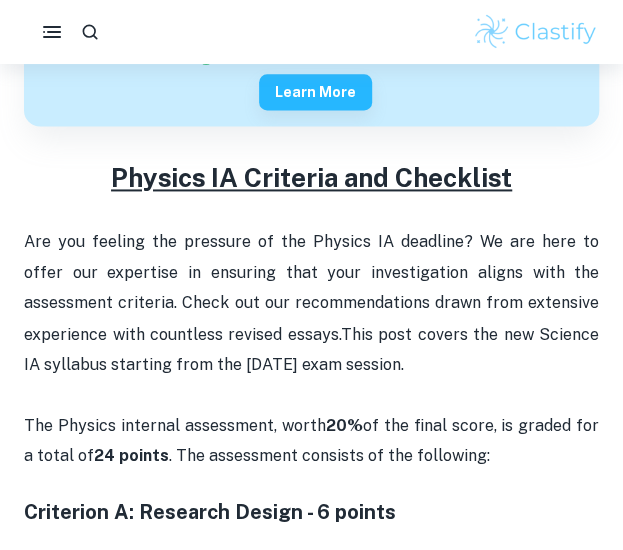 click at bounding box center (311, 212) 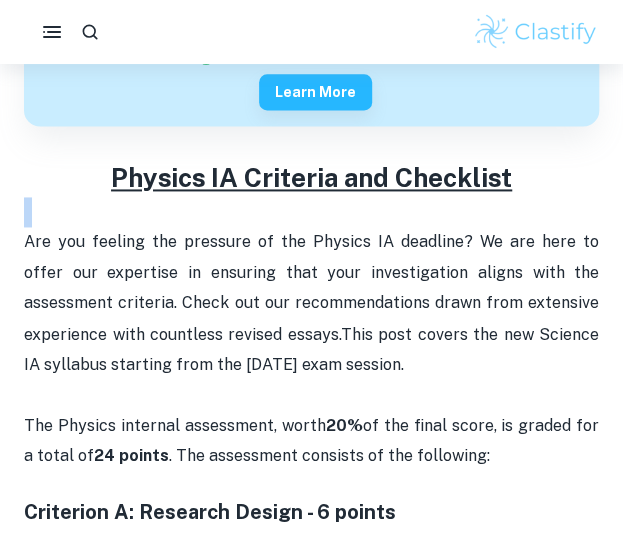 click at bounding box center [311, 212] 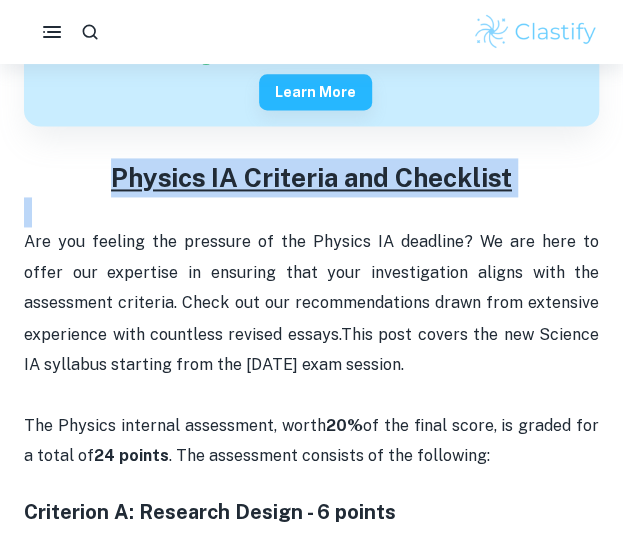 drag, startPoint x: 447, startPoint y: 197, endPoint x: 438, endPoint y: 174, distance: 24.698177 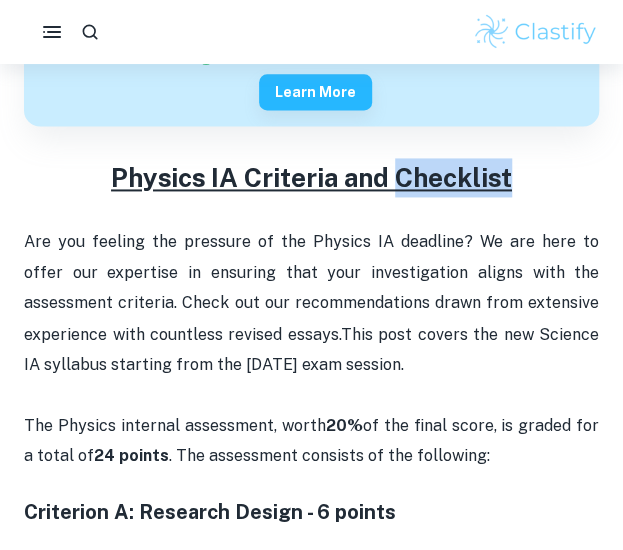 click on "Physics IA Criteria and Checklist" at bounding box center [311, 177] 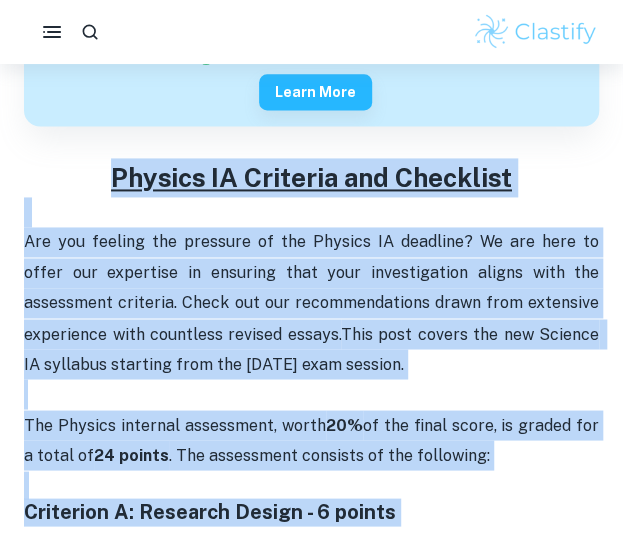 drag, startPoint x: 438, startPoint y: 174, endPoint x: 327, endPoint y: 519, distance: 362.4169 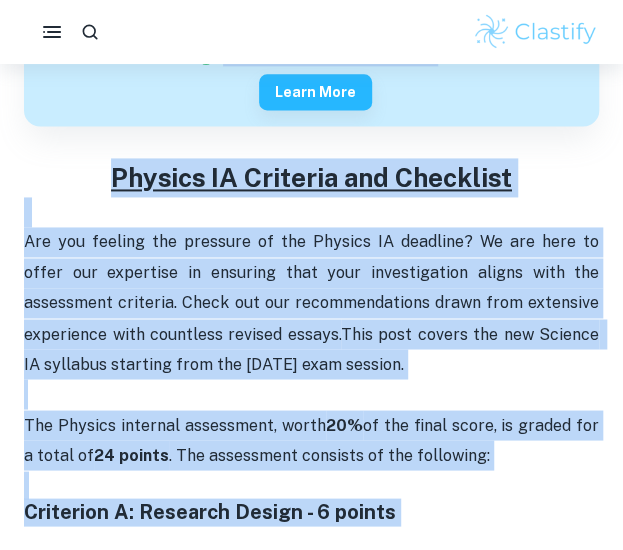 drag, startPoint x: 327, startPoint y: 519, endPoint x: 478, endPoint y: 150, distance: 398.70038 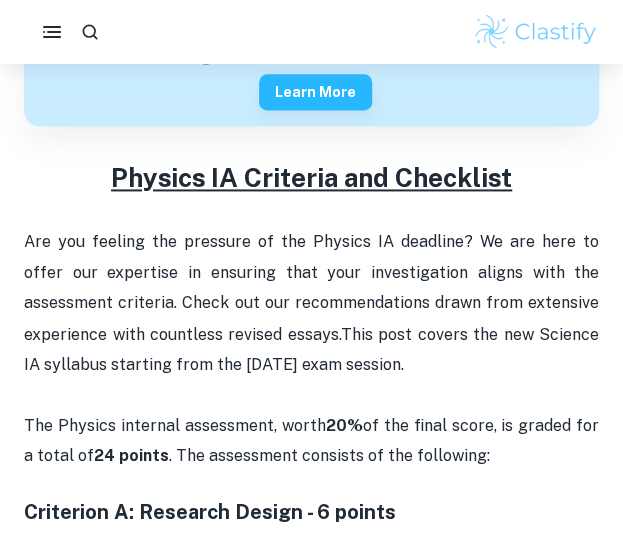 click on "Get feedback on your  Physics IA Marked only by official IB examiners Learn more" at bounding box center (311, 74) 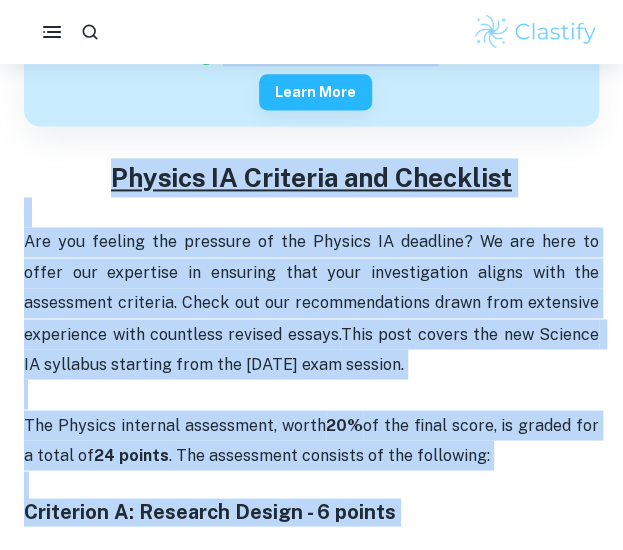 drag, startPoint x: 478, startPoint y: 150, endPoint x: 356, endPoint y: 505, distance: 375.37848 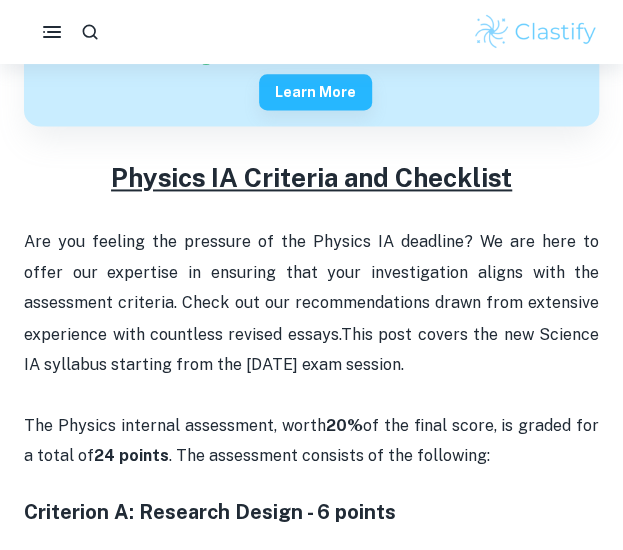click on "Physics IA Criteria and Checklist" at bounding box center [311, 177] 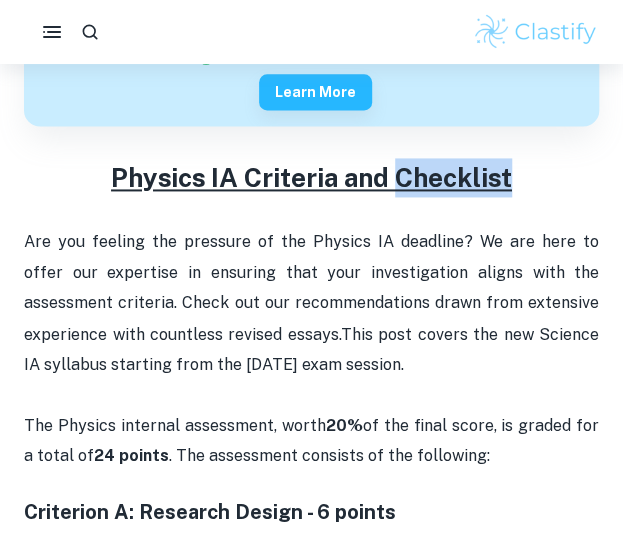 click on "Physics IA Criteria and Checklist" at bounding box center [311, 177] 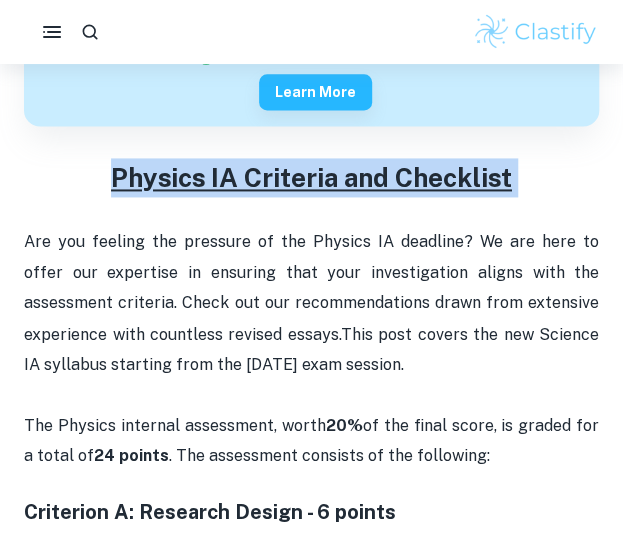 click on "Physics IA Criteria and Checklist" at bounding box center (311, 177) 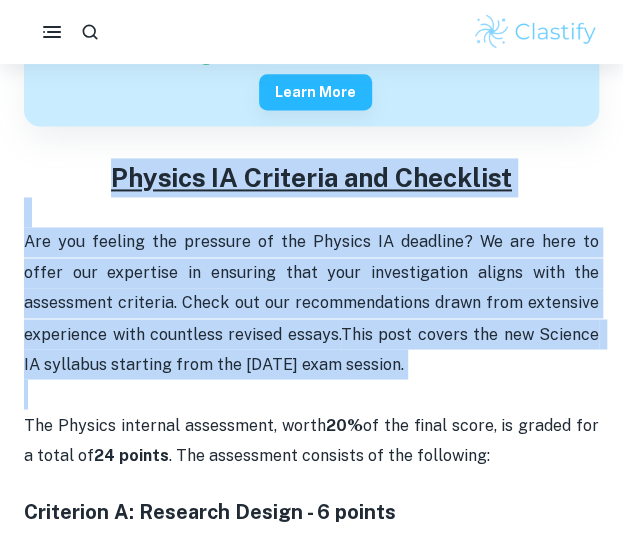 drag, startPoint x: 496, startPoint y: 192, endPoint x: 474, endPoint y: 343, distance: 152.59424 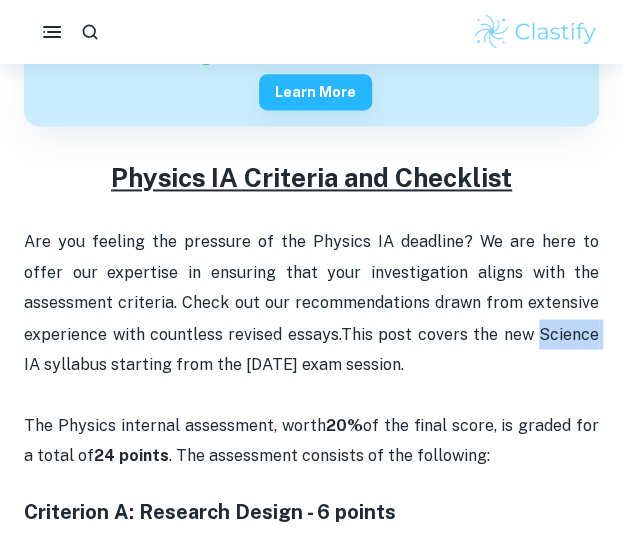 click on "Are you feeling the pressure of the Physics IA deadline? We are here to offer our expertise in ensuring that your investigation aligns with the assessment criteria. Check out our recommendations drawn from extensive experience with countless revised essays.  This post covers the new Science IA syllabus starting from the [DATE] exam session." at bounding box center (311, 303) 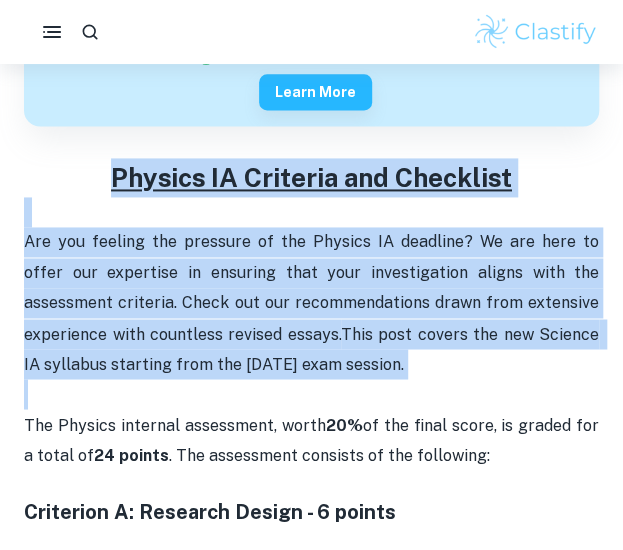 drag, startPoint x: 474, startPoint y: 343, endPoint x: 536, endPoint y: 169, distance: 184.716 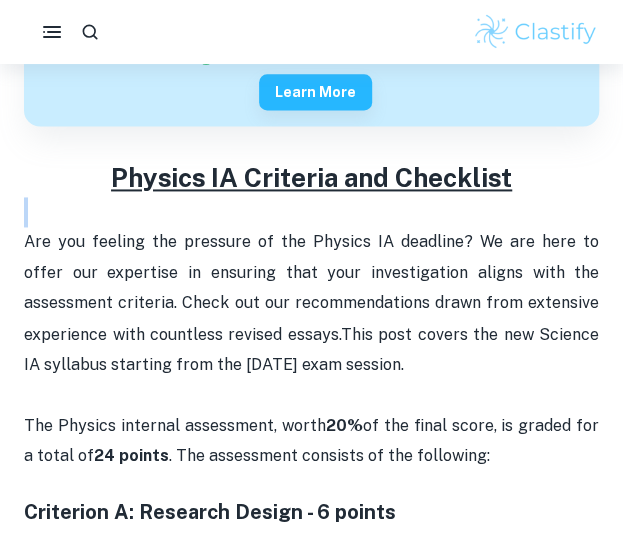 click on "Physics IA Criteria and Checklist" at bounding box center [311, 177] 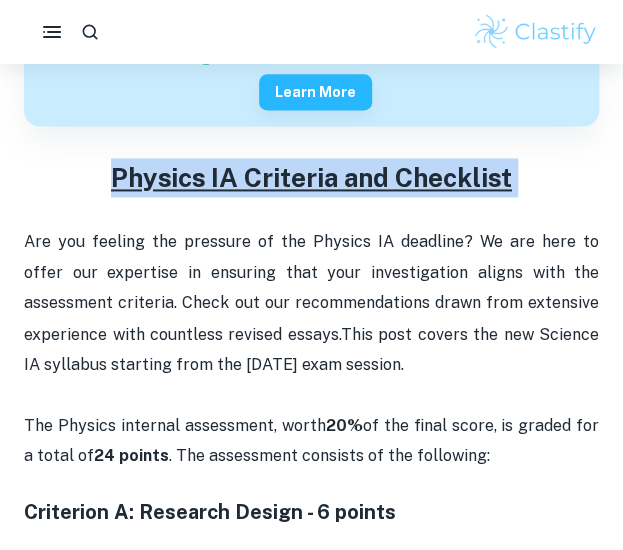 click on "Physics IA Criteria and Checklist" at bounding box center (311, 177) 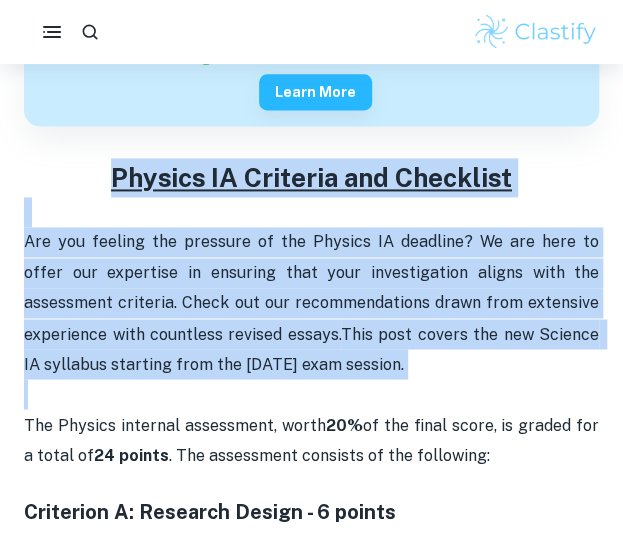 drag, startPoint x: 536, startPoint y: 169, endPoint x: 450, endPoint y: 390, distance: 237.14342 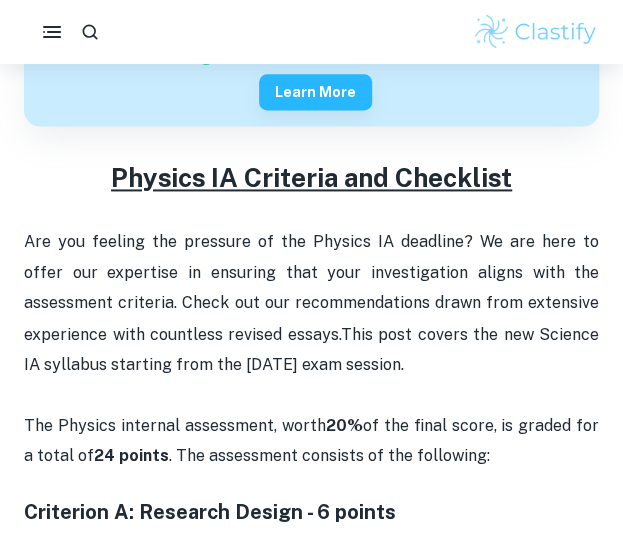 click on "The Physics internal assessment, worth  20%  of the final score, is graded for a total of  24 points . The assessment consists of the following:" at bounding box center (311, 424) 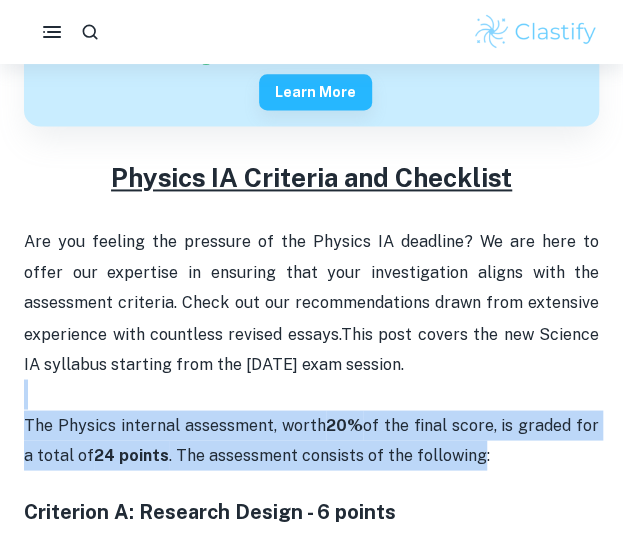 drag, startPoint x: 450, startPoint y: 390, endPoint x: 435, endPoint y: 447, distance: 58.940647 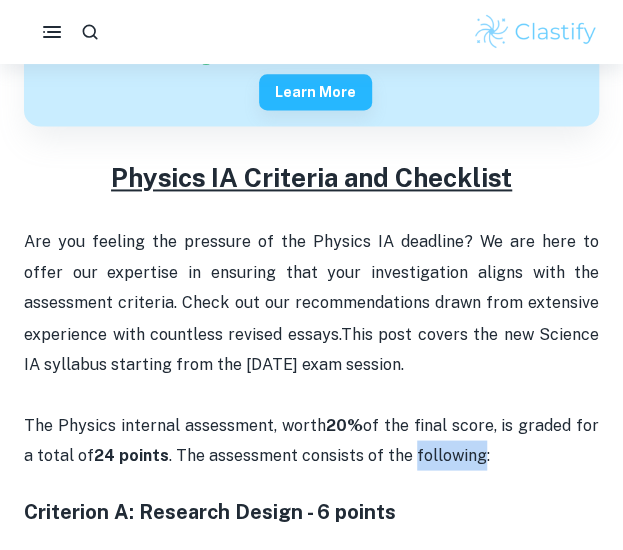 click on "The Physics internal assessment, worth  20%  of the final score, is graded for a total of  24 points . The assessment consists of the following:" at bounding box center [311, 424] 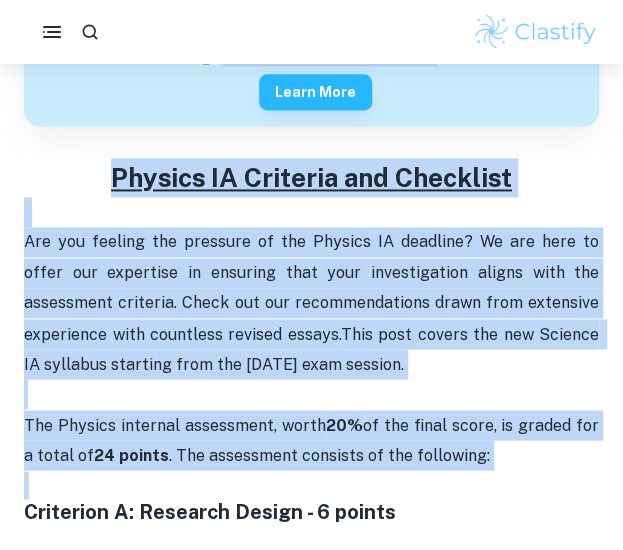 drag, startPoint x: 435, startPoint y: 447, endPoint x: 493, endPoint y: 137, distance: 315.37915 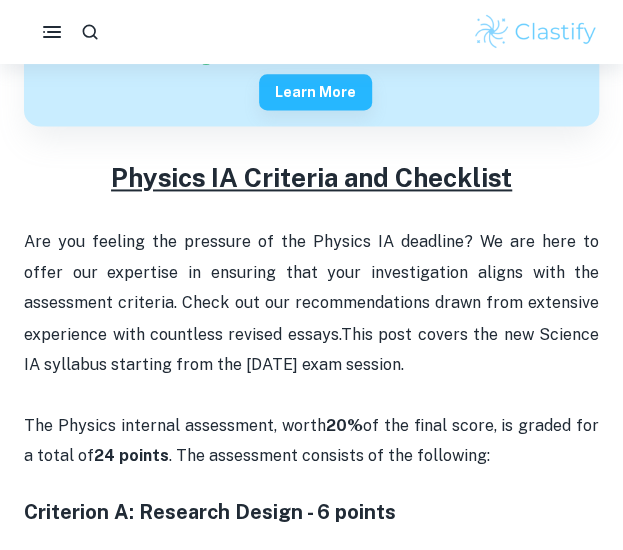click on "Get feedback on your  Physics IA Marked only by official IB examiners Learn more" at bounding box center [311, 74] 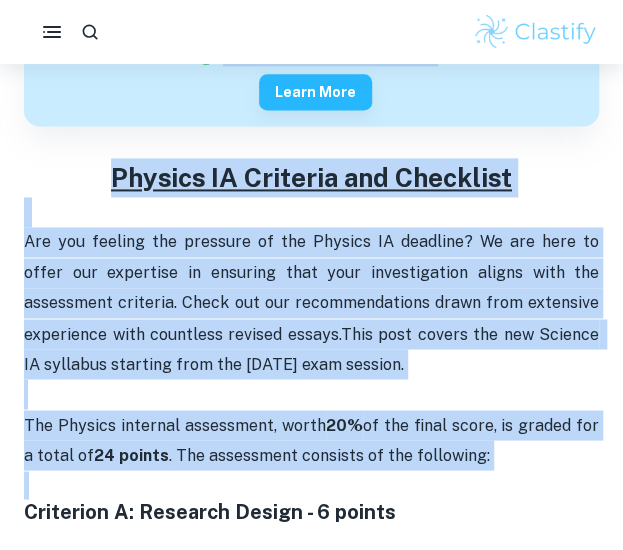 drag, startPoint x: 493, startPoint y: 137, endPoint x: 462, endPoint y: 490, distance: 354.35858 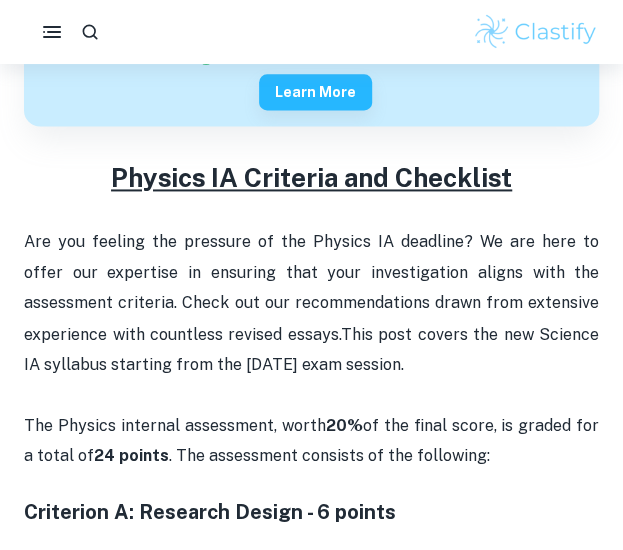 click on "Criterion A: Research Design - 6 points" at bounding box center (311, 498) 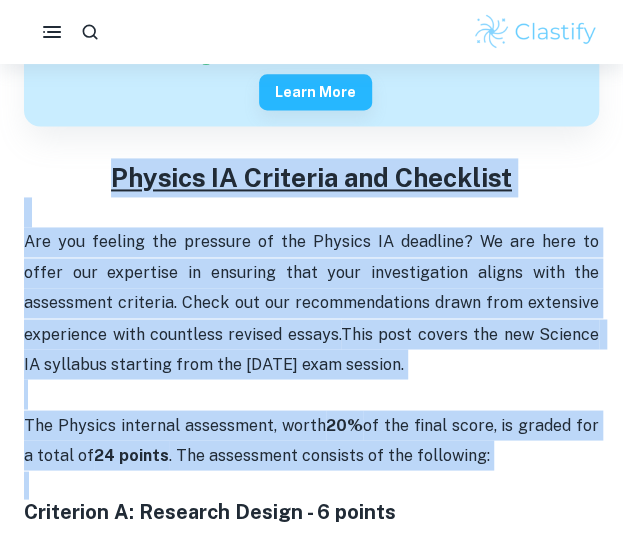 drag, startPoint x: 462, startPoint y: 490, endPoint x: 498, endPoint y: 144, distance: 347.8678 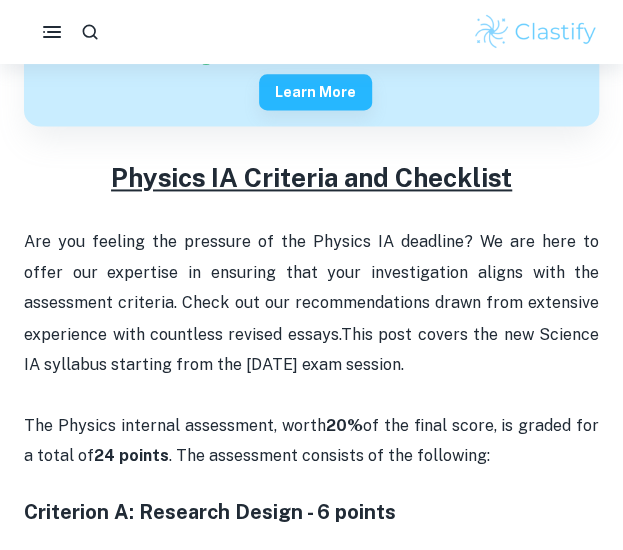 click on "Get feedback on your  Physics IA Marked only by official IB examiners Learn more" at bounding box center [311, 74] 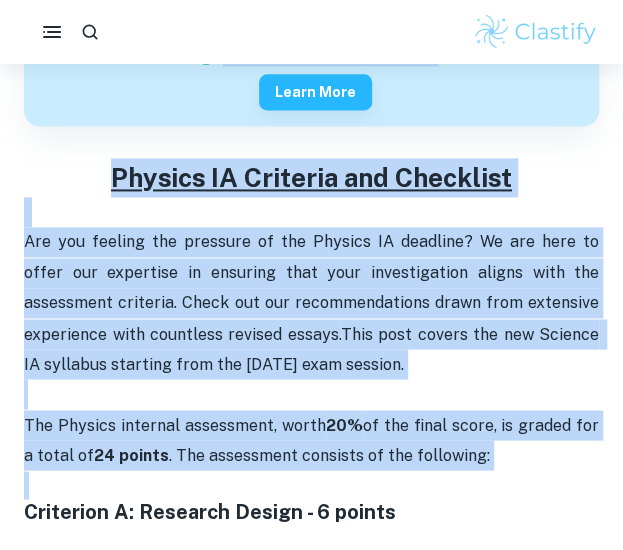 drag, startPoint x: 498, startPoint y: 144, endPoint x: 462, endPoint y: 483, distance: 340.90616 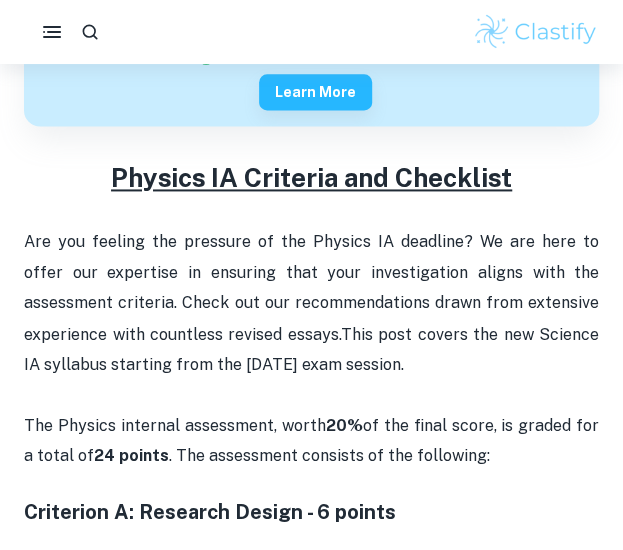 click on "Criterion A: Research Design - 6 points" at bounding box center [311, 498] 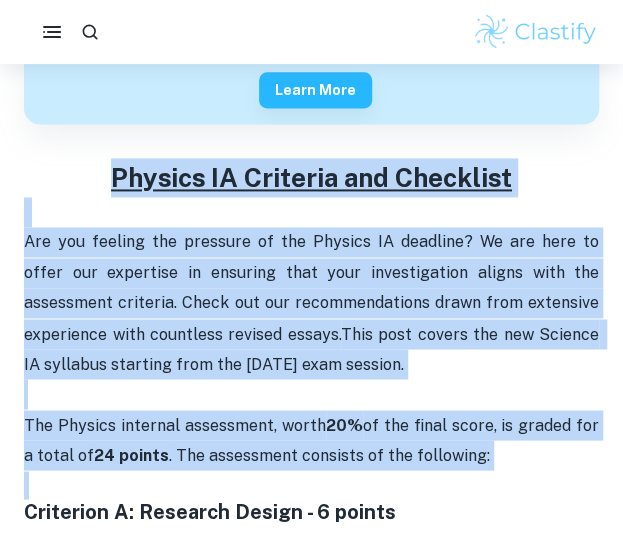 drag, startPoint x: 462, startPoint y: 483, endPoint x: 517, endPoint y: 122, distance: 365.1657 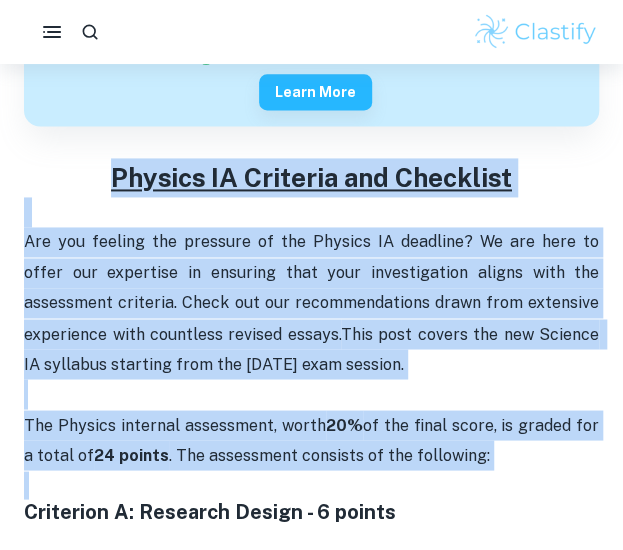 click on "Are you feeling the pressure of the Physics IA deadline? We are here to offer our expertise in ensuring that your investigation aligns with the assessment criteria. Check out our recommendations drawn from extensive experience with countless revised essays.  This post covers the new Science IA syllabus starting from the [DATE] exam session." at bounding box center [311, 303] 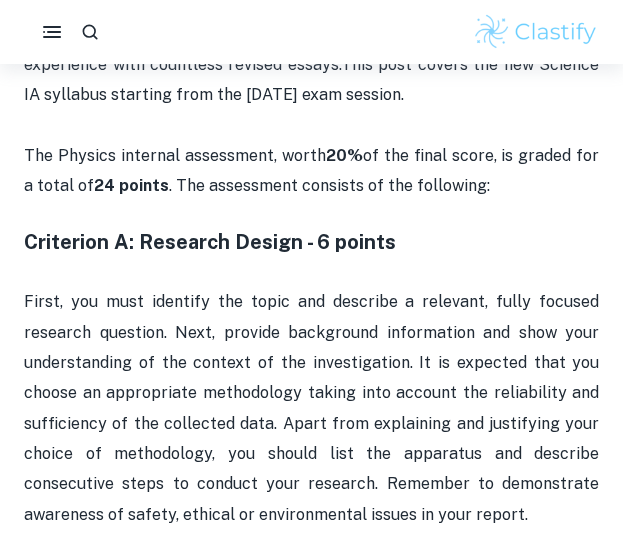 scroll, scrollTop: 898, scrollLeft: 0, axis: vertical 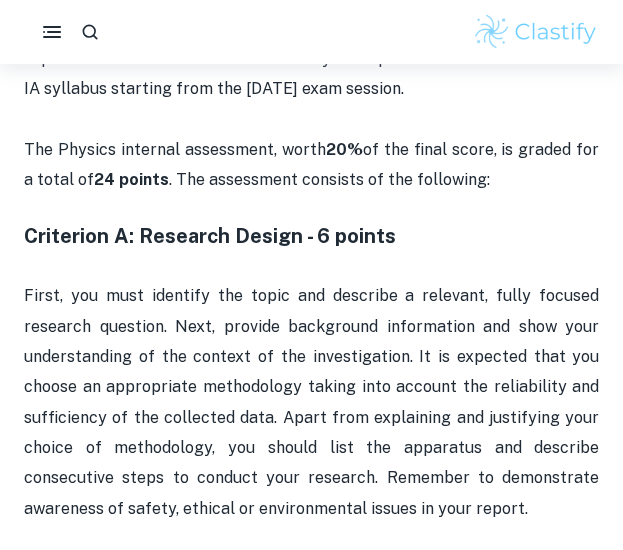 click on "First, you must identify the topic and describe a relevant, fully focused research question. Next, provide background information and show your understanding of the context of the investigation. It is expected that you choose an appropriate methodology taking into account the reliability and sufficiency of the collected data. Apart from explaining and justifying your choice of methodology, you should list the apparatus and describe consecutive steps to conduct your research. Remember to demonstrate awareness of safety, ethical or environmental issues in your report." at bounding box center (311, 417) 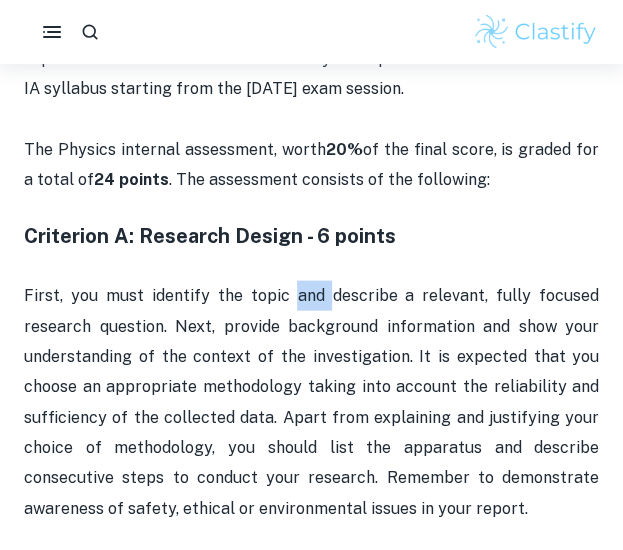 click on "First, you must identify the topic and describe a relevant, fully focused research question. Next, provide background information and show your understanding of the context of the investigation. It is expected that you choose an appropriate methodology taking into account the reliability and sufficiency of the collected data. Apart from explaining and justifying your choice of methodology, you should list the apparatus and describe consecutive steps to conduct your research. Remember to demonstrate awareness of safety, ethical or environmental issues in your report." at bounding box center [311, 417] 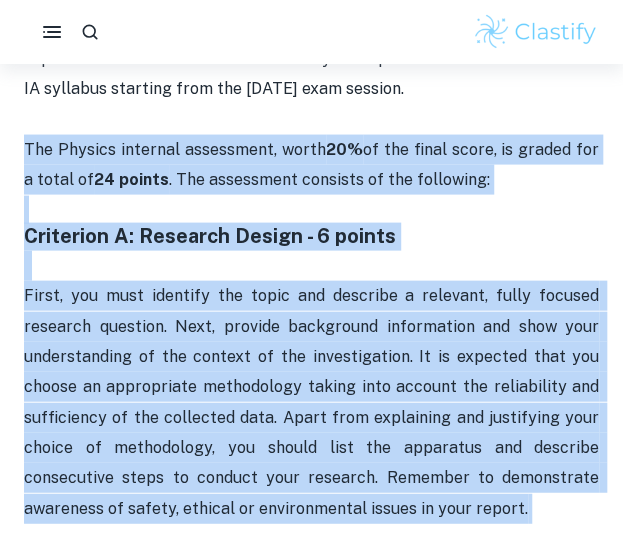 drag, startPoint x: 304, startPoint y: 282, endPoint x: 325, endPoint y: 175, distance: 109.041275 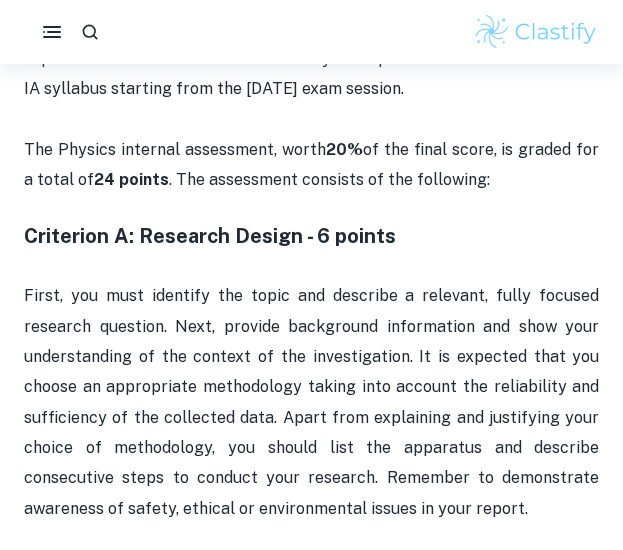click on "First, you must identify the topic and describe a relevant, fully focused research question. Next, provide background information and show your understanding of the context of the investigation. It is expected that you choose an appropriate methodology taking into account the reliability and sufficiency of the collected data. Apart from explaining and justifying your choice of methodology, you should list the apparatus and describe consecutive steps to conduct your research. Remember to demonstrate awareness of safety, ethical or environmental issues in your report." at bounding box center (311, 417) 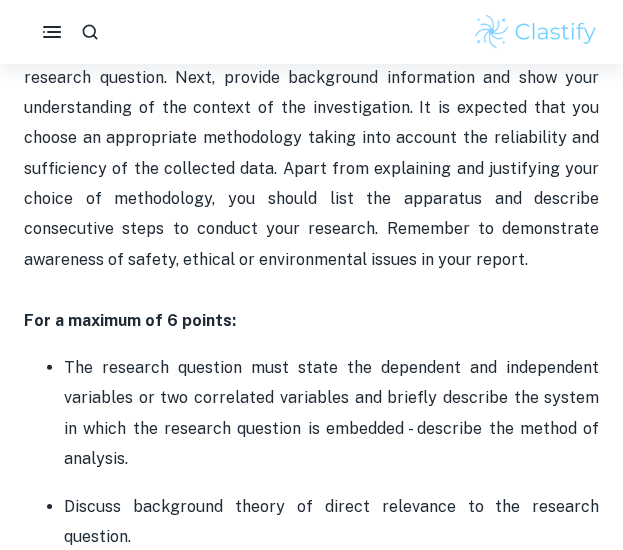 scroll, scrollTop: 1158, scrollLeft: 0, axis: vertical 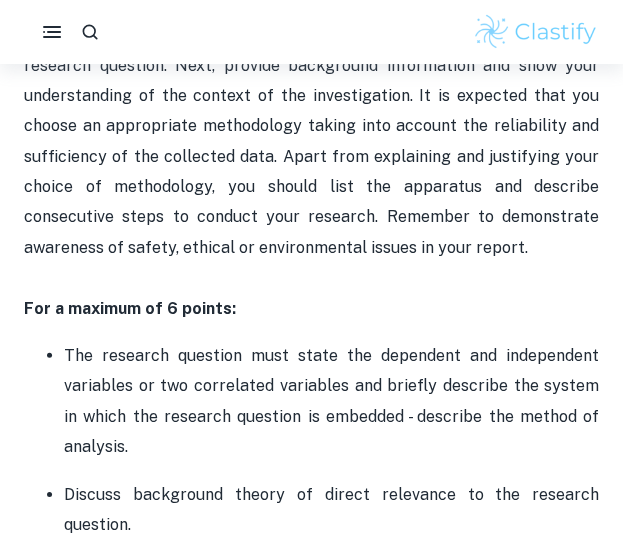 click on "The research question must state the dependent and independent variables or two correlated variables and briefly describe the system in which the research question is embedded - describe the method of analysis." at bounding box center [331, 402] 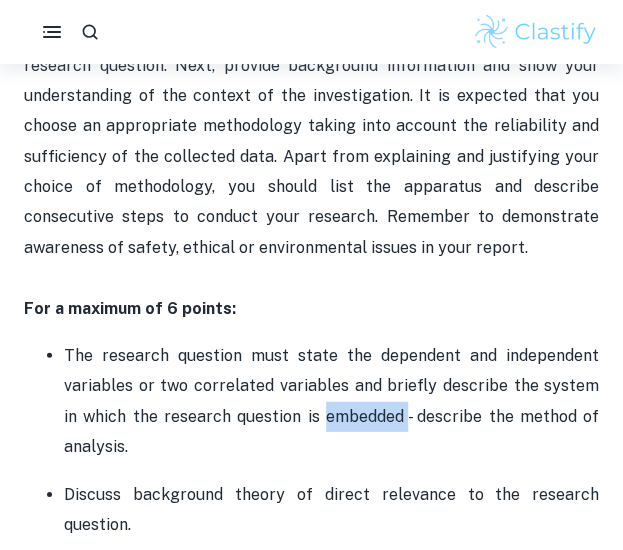 click on "The research question must state the dependent and independent variables or two correlated variables and briefly describe the system in which the research question is embedded - describe the method of analysis." at bounding box center [331, 402] 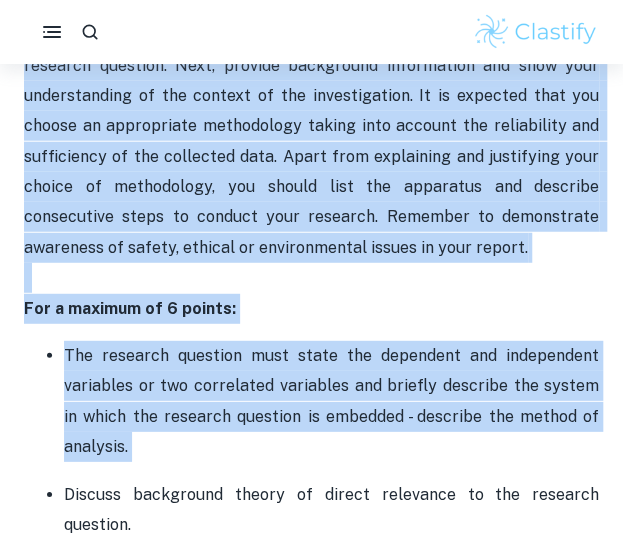drag, startPoint x: 350, startPoint y: 429, endPoint x: 401, endPoint y: 184, distance: 250.25188 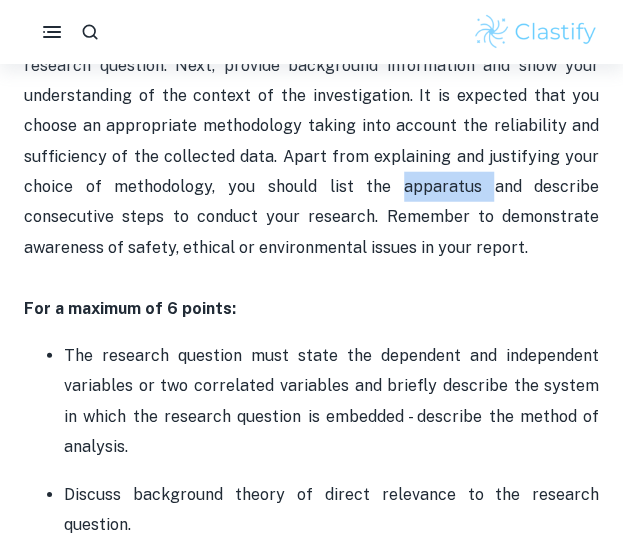 click on "First, you must identify the topic and describe a relevant, fully focused research question. Next, provide background information and show your understanding of the context of the investigation. It is expected that you choose an appropriate methodology taking into account the reliability and sufficiency of the collected data. Apart from explaining and justifying your choice of methodology, you should list the apparatus and describe consecutive steps to conduct your research. Remember to demonstrate awareness of safety, ethical or environmental issues in your report." at bounding box center (313, 141) 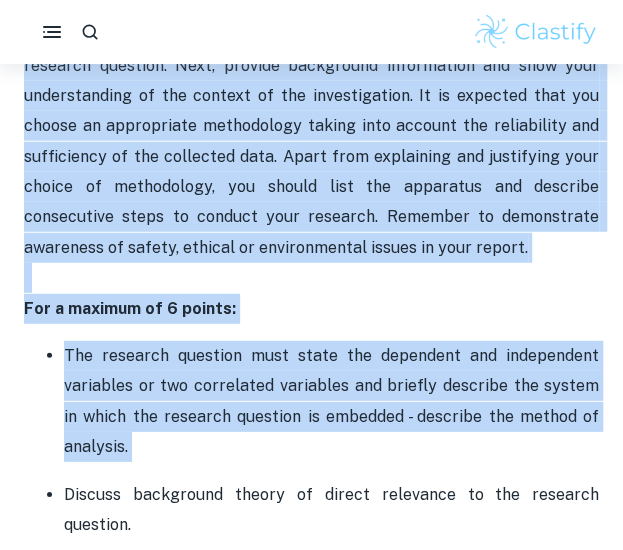 drag, startPoint x: 401, startPoint y: 184, endPoint x: 335, endPoint y: 435, distance: 259.53226 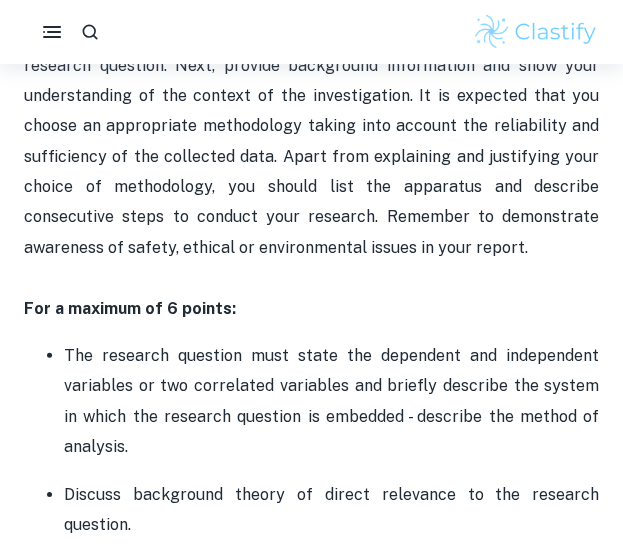 click on "First, you must identify the topic and describe a relevant, fully focused research question. Next, provide background information and show your understanding of the context of the investigation. It is expected that you choose an appropriate methodology taking into account the reliability and sufficiency of the collected data. Apart from explaining and justifying your choice of methodology, you should list the apparatus and describe consecutive steps to conduct your research. Remember to demonstrate awareness of safety, ethical or environmental issues in your report." at bounding box center (313, 141) 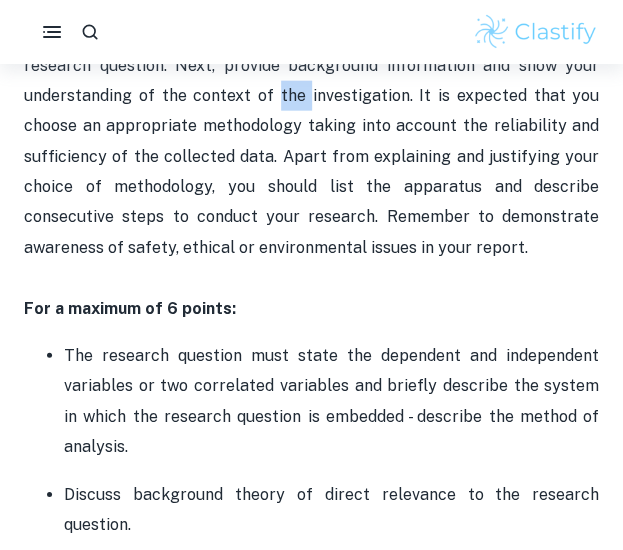 click on "First, you must identify the topic and describe a relevant, fully focused research question. Next, provide background information and show your understanding of the context of the investigation. It is expected that you choose an appropriate methodology taking into account the reliability and sufficiency of the collected data. Apart from explaining and justifying your choice of methodology, you should list the apparatus and describe consecutive steps to conduct your research. Remember to demonstrate awareness of safety, ethical or environmental issues in your report." at bounding box center (313, 141) 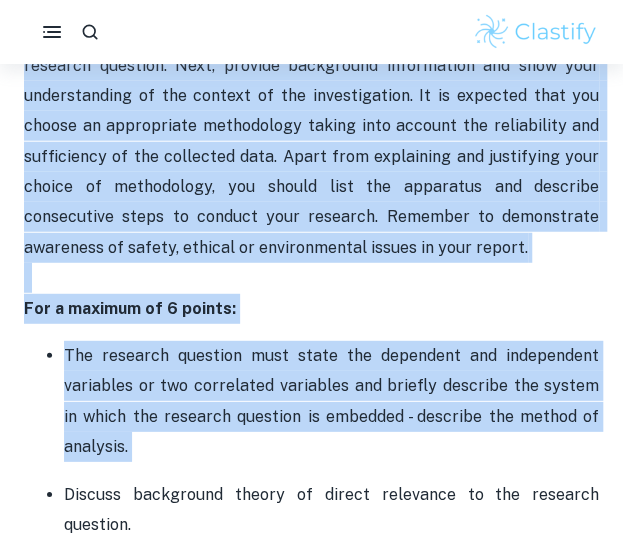 drag, startPoint x: 284, startPoint y: 103, endPoint x: 271, endPoint y: 467, distance: 364.23206 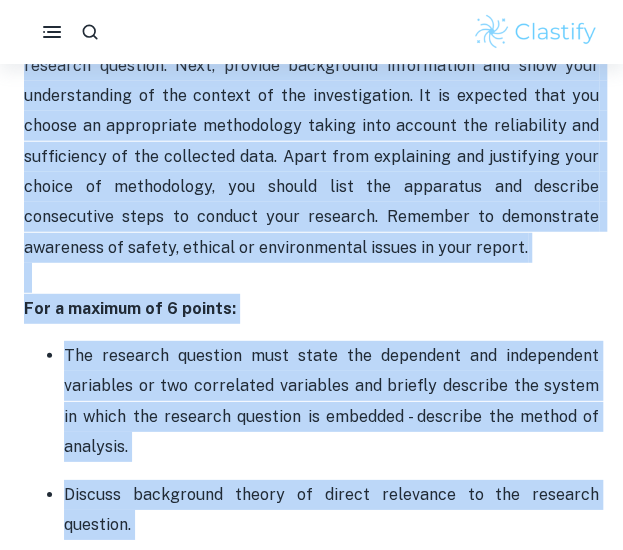 click on "The research question must state the dependent and independent variables or two correlated variables and briefly describe the system in which the research question is embedded - describe the method of analysis. Discuss background theory of direct relevance to the research question.  Explain the selection of methods for measuring the independent and dependent variables.  If data is obtained through the school's large-scale activity, treat the investigation as a database investigation and focus the methodology on the way the data is filtered and sampled from the whole database.  Explain the selection of the database or the method of data sampling.  Discuss decisions regarding the scope, quantity, and quality of measurements, for example, the range, interval or frequency of the independent variable, repetition and precision of measurements.  Identify the control variables and explain the method and reason of control. Address the safety, ethical and environmental issues associated with the investigation." at bounding box center [311, 797] 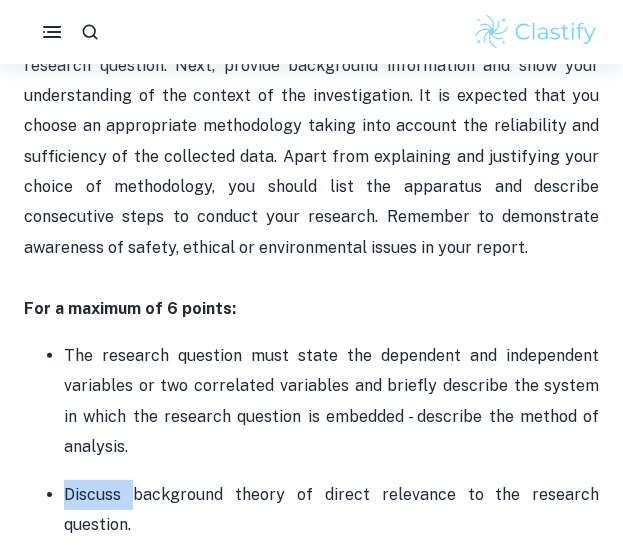 click on "The research question must state the dependent and independent variables or two correlated variables and briefly describe the system in which the research question is embedded - describe the method of analysis. Discuss background theory of direct relevance to the research question.  Explain the selection of methods for measuring the independent and dependent variables.  If data is obtained through the school's large-scale activity, treat the investigation as a database investigation and focus the methodology on the way the data is filtered and sampled from the whole database.  Explain the selection of the database or the method of data sampling.  Discuss decisions regarding the scope, quantity, and quality of measurements, for example, the range, interval or frequency of the independent variable, repetition and precision of measurements.  Identify the control variables and explain the method and reason of control. Address the safety, ethical and environmental issues associated with the investigation." at bounding box center [311, 797] 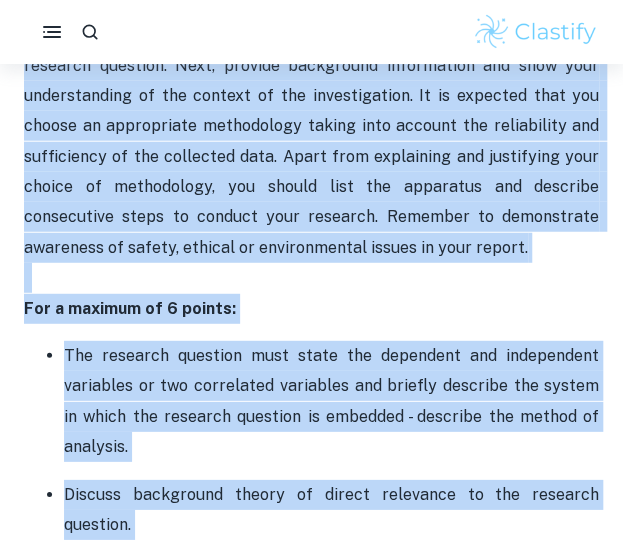 drag, startPoint x: 271, startPoint y: 467, endPoint x: 359, endPoint y: 210, distance: 271.64868 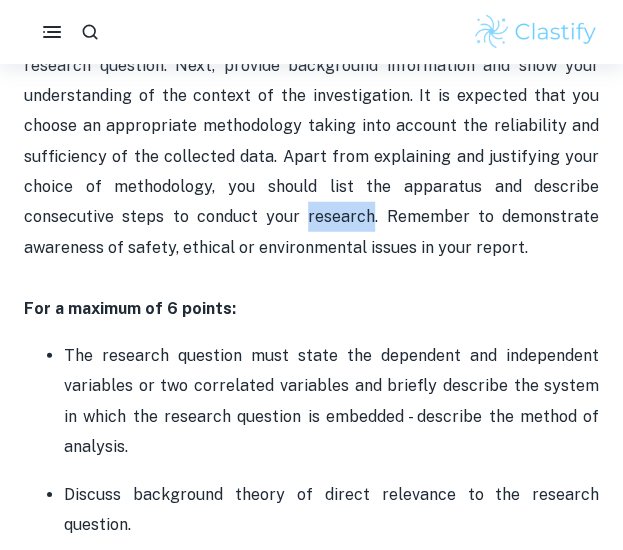click on "First, you must identify the topic and describe a relevant, fully focused research question. Next, provide background information and show your understanding of the context of the investigation. It is expected that you choose an appropriate methodology taking into account the reliability and sufficiency of the collected data. Apart from explaining and justifying your choice of methodology, you should list the apparatus and describe consecutive steps to conduct your research. Remember to demonstrate awareness of safety, ethical or environmental issues in your report." at bounding box center (313, 141) 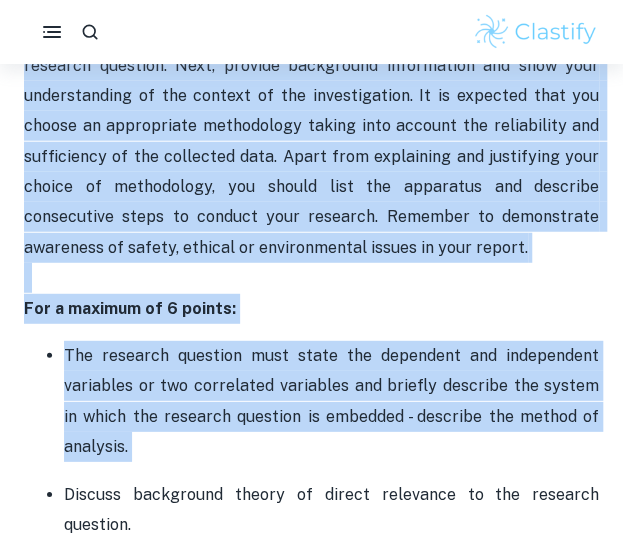 drag, startPoint x: 359, startPoint y: 210, endPoint x: 305, endPoint y: 461, distance: 256.74307 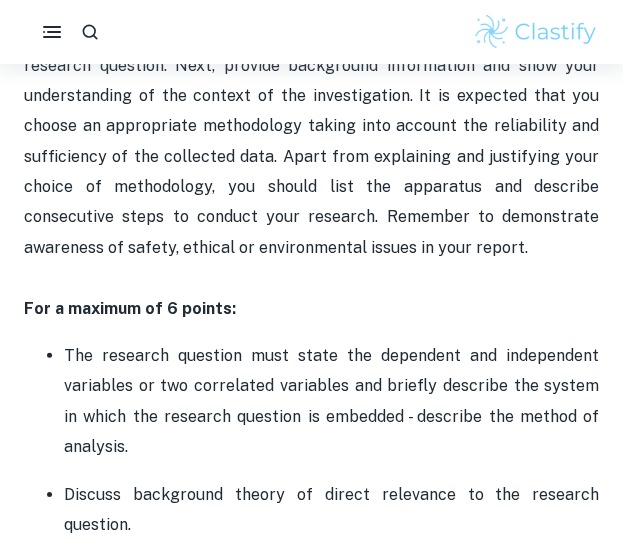 click on "The research question must state the dependent and independent variables or two correlated variables and briefly describe the system in which the research question is embedded - describe the method of analysis." at bounding box center [331, 402] 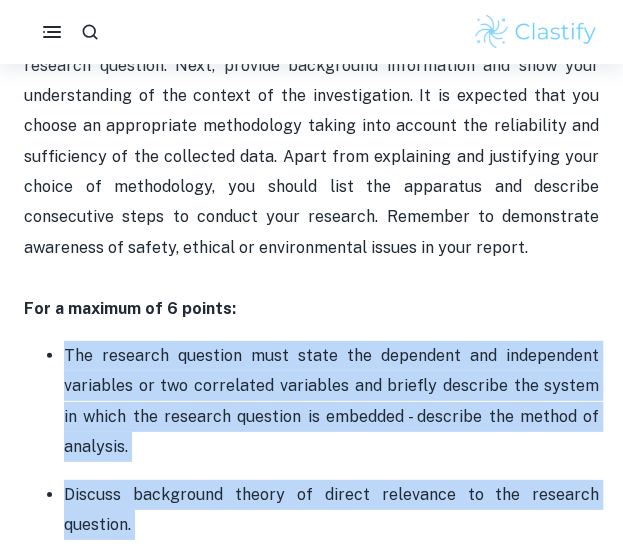 drag, startPoint x: 305, startPoint y: 461, endPoint x: 286, endPoint y: 527, distance: 68.68042 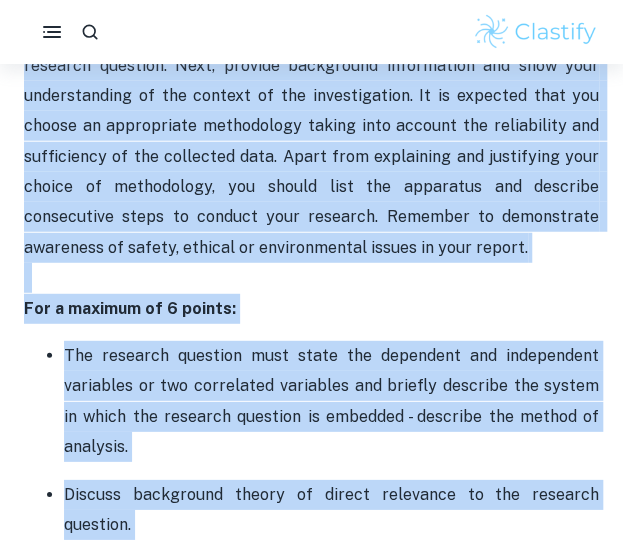 drag, startPoint x: 286, startPoint y: 527, endPoint x: 442, endPoint y: 150, distance: 408.00122 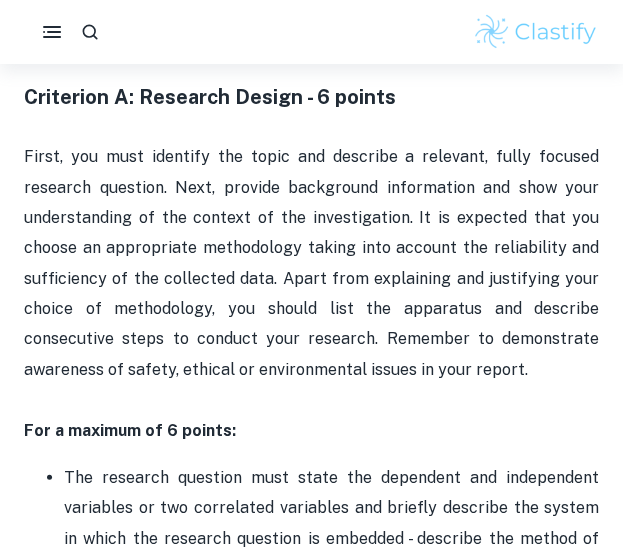 scroll, scrollTop: 1032, scrollLeft: 0, axis: vertical 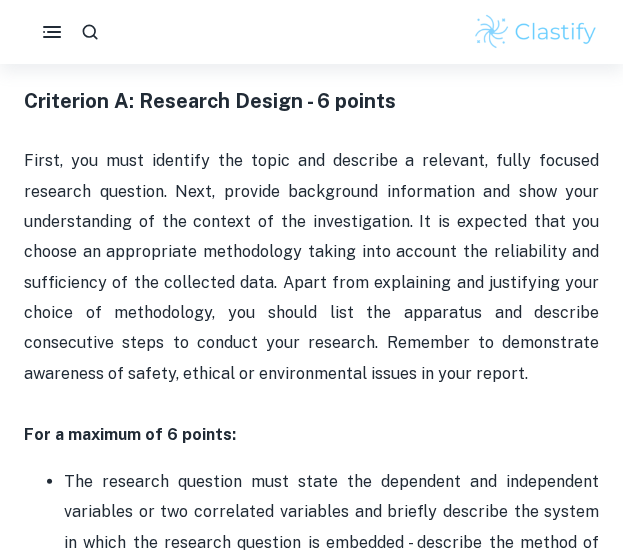 click on "First, you must identify the topic and describe a relevant, fully focused research question. Next, provide background information and show your understanding of the context of the investigation. It is expected that you choose an appropriate methodology taking into account the reliability and sufficiency of the collected data. Apart from explaining and justifying your choice of methodology, you should list the apparatus and describe consecutive steps to conduct your research. Remember to demonstrate awareness of safety, ethical or environmental issues in your report." at bounding box center [313, 267] 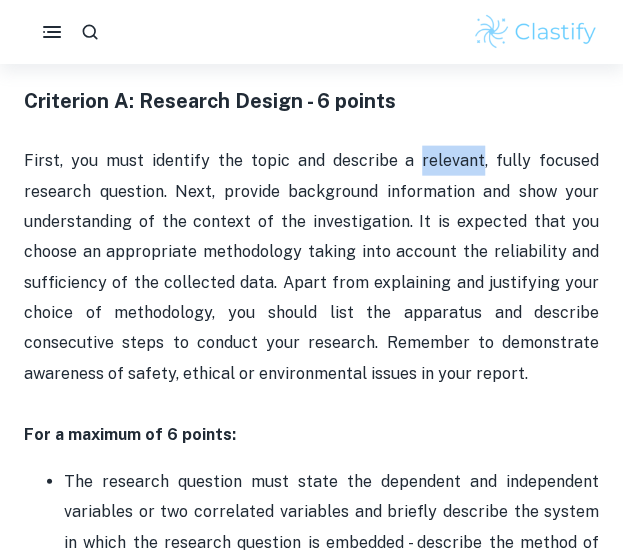 click on "First, you must identify the topic and describe a relevant, fully focused research question. Next, provide background information and show your understanding of the context of the investigation. It is expected that you choose an appropriate methodology taking into account the reliability and sufficiency of the collected data. Apart from explaining and justifying your choice of methodology, you should list the apparatus and describe consecutive steps to conduct your research. Remember to demonstrate awareness of safety, ethical or environmental issues in your report." at bounding box center (313, 267) 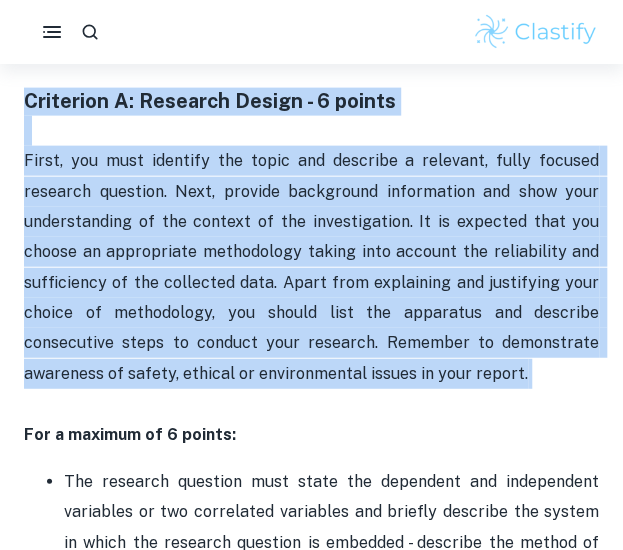 drag, startPoint x: 442, startPoint y: 150, endPoint x: 430, endPoint y: 113, distance: 38.8973 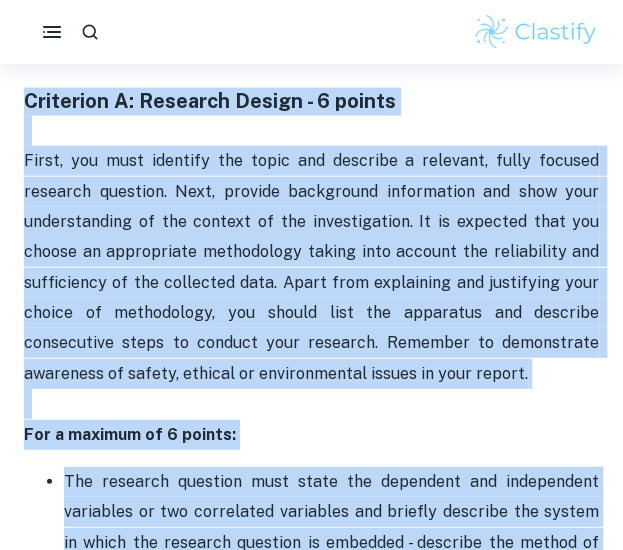 drag, startPoint x: 430, startPoint y: 113, endPoint x: 422, endPoint y: 455, distance: 342.09357 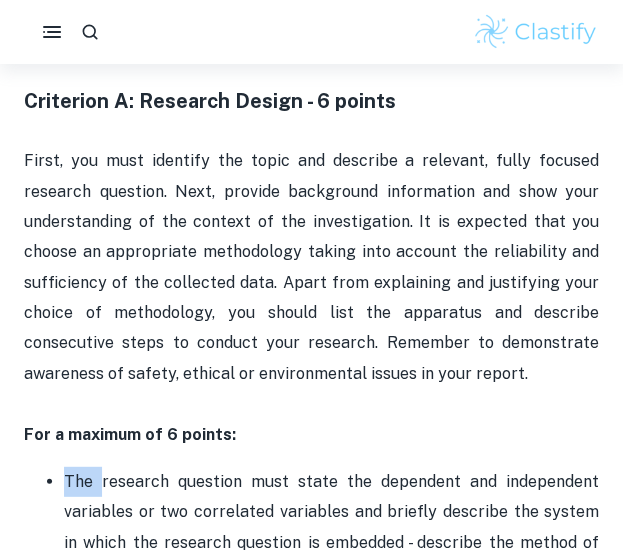click on "Physics IA Criteria and Checklist   Are you feeling the pressure of the Physics IA deadline? We are here to offer our expertise in ensuring that your investigation aligns with the assessment criteria. Check out our recommendations drawn from extensive experience with countless revised essays.  This post covers the new Science IA syllabus starting from the [DATE] exam session. The Physics internal assessment, worth  20%  of the final score, is graded for a total of  24 points . The assessment consists of the following:  Criterion A: Research Design - 6 points      For a maximum of 6 points:  The research question must state the dependent and independent variables or two correlated variables and briefly describe the system in which the research question is embedded - describe the method of analysis. Discuss background theory of direct relevance to the research question.  Explain the selection of methods for measuring the independent and dependent variables.  here .        here .    Physics IA 7" at bounding box center (311, 2454) 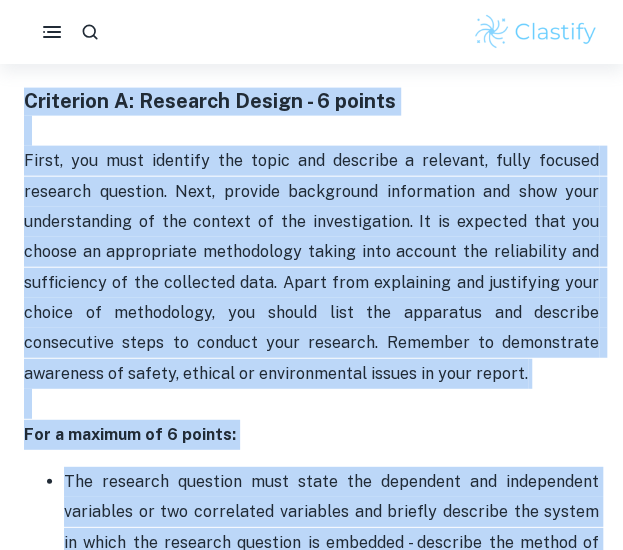 drag, startPoint x: 422, startPoint y: 455, endPoint x: 448, endPoint y: 89, distance: 366.92233 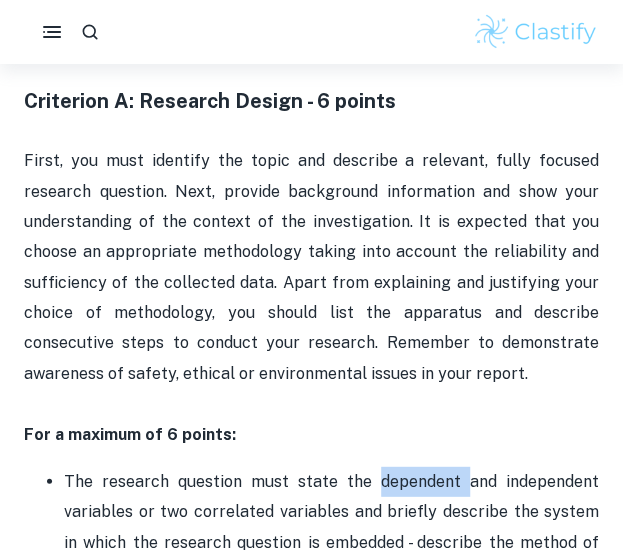 click on "The research question must state the dependent and independent variables or two correlated variables and briefly describe the system in which the research question is embedded - describe the method of analysis." at bounding box center [331, 528] 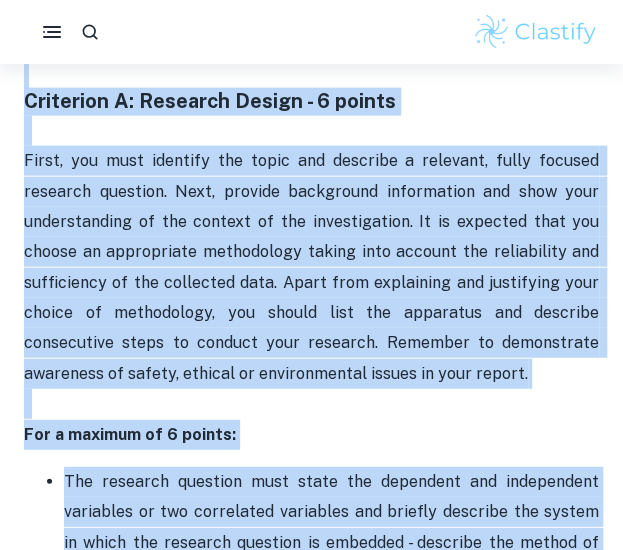drag, startPoint x: 434, startPoint y: 475, endPoint x: 458, endPoint y: 74, distance: 401.71756 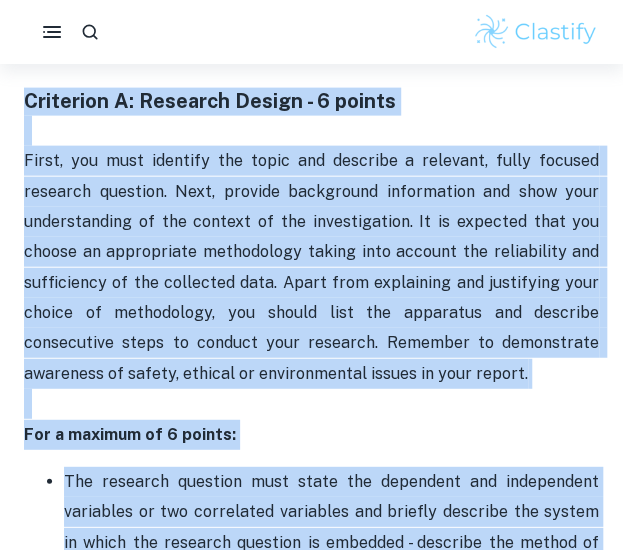 drag, startPoint x: 441, startPoint y: 109, endPoint x: 441, endPoint y: 481, distance: 372 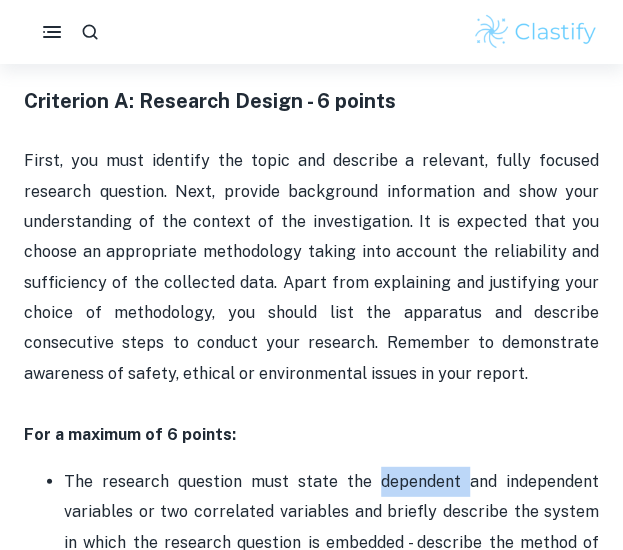 click on "The research question must state the dependent and independent variables or two correlated variables and briefly describe the system in which the research question is embedded - describe the method of analysis." at bounding box center (331, 528) 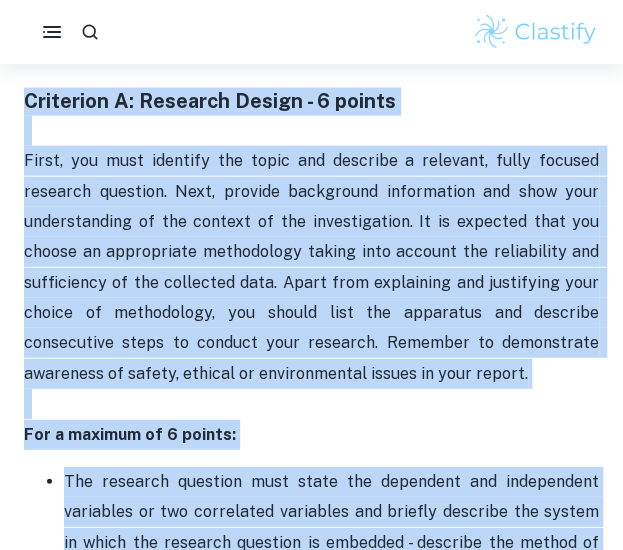 drag, startPoint x: 441, startPoint y: 481, endPoint x: 443, endPoint y: 89, distance: 392.0051 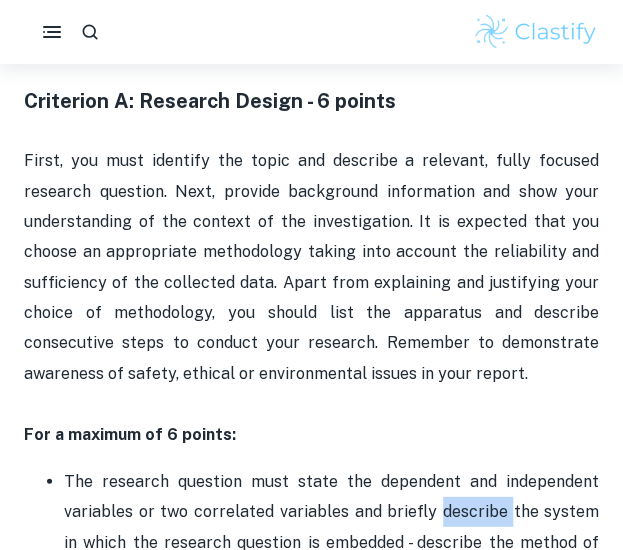 click on "The research question must state the dependent and independent variables or two correlated variables and briefly describe the system in which the research question is embedded - describe the method of analysis." at bounding box center (331, 528) 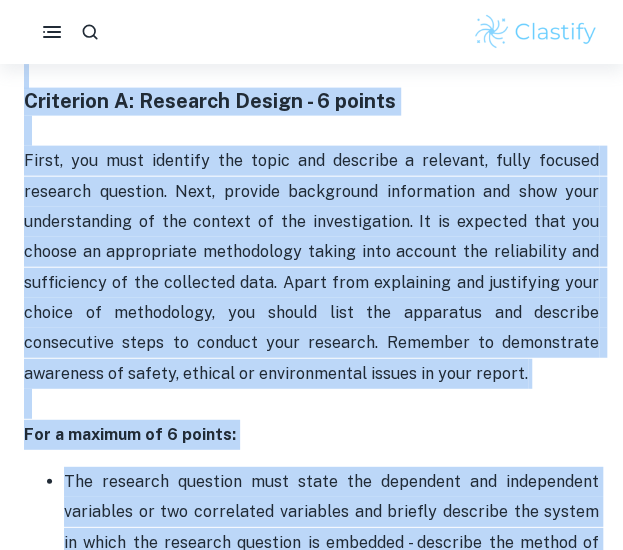 drag, startPoint x: 428, startPoint y: 499, endPoint x: 474, endPoint y: 78, distance: 423.5056 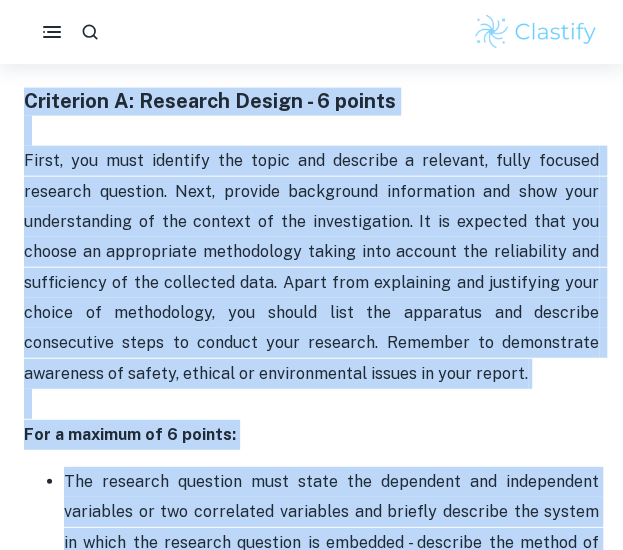 drag, startPoint x: 461, startPoint y: 103, endPoint x: 478, endPoint y: 518, distance: 415.34805 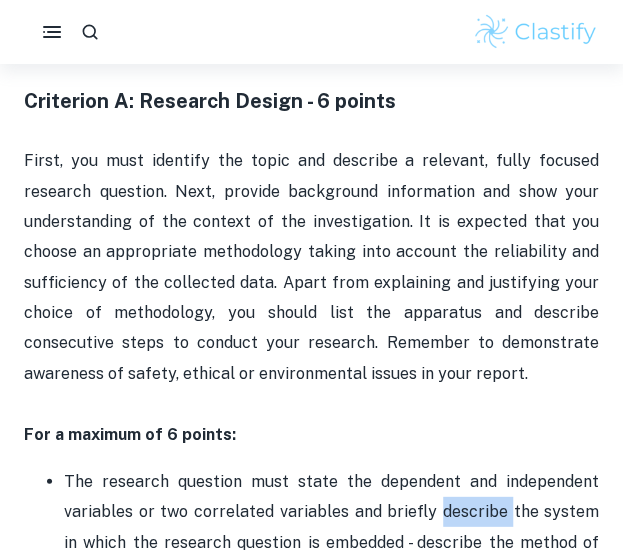 click on "The research question must state the dependent and independent variables or two correlated variables and briefly describe the system in which the research question is embedded - describe the method of analysis." at bounding box center (331, 528) 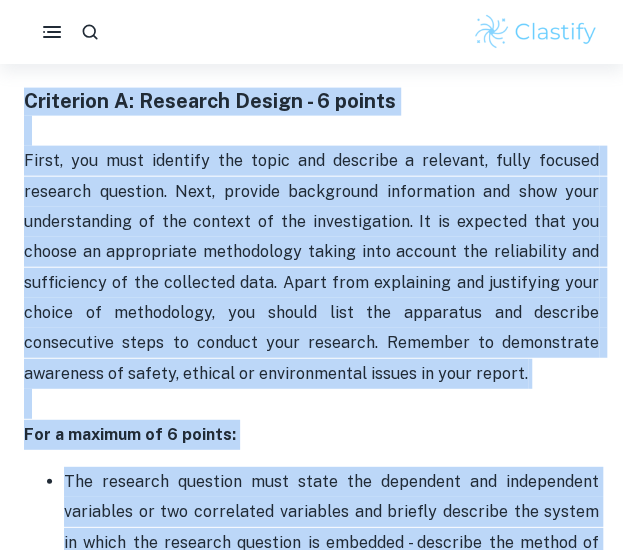 drag, startPoint x: 478, startPoint y: 518, endPoint x: 495, endPoint y: 93, distance: 425.33987 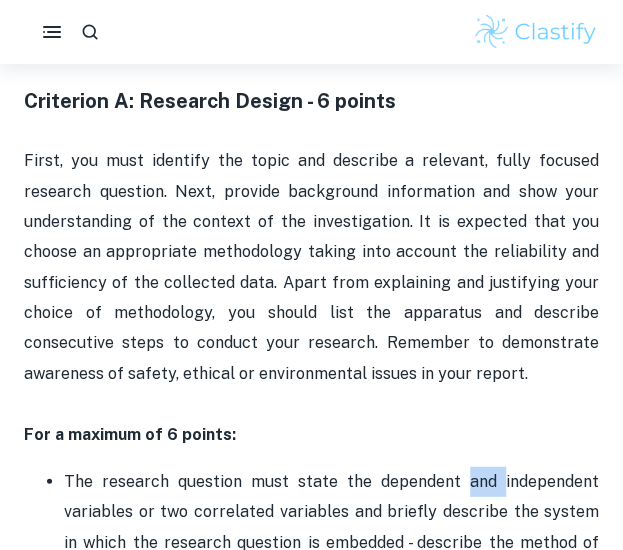 click on "The research question must state the dependent and independent variables or two correlated variables and briefly describe the system in which the research question is embedded - describe the method of analysis." at bounding box center (331, 528) 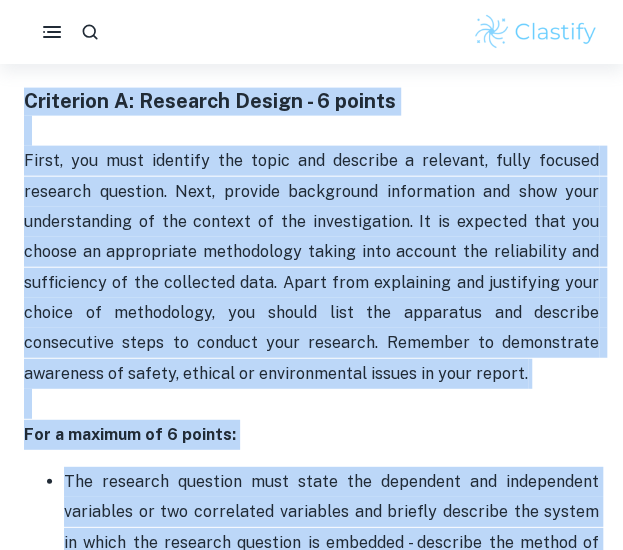 drag, startPoint x: 470, startPoint y: 473, endPoint x: 486, endPoint y: 99, distance: 374.3421 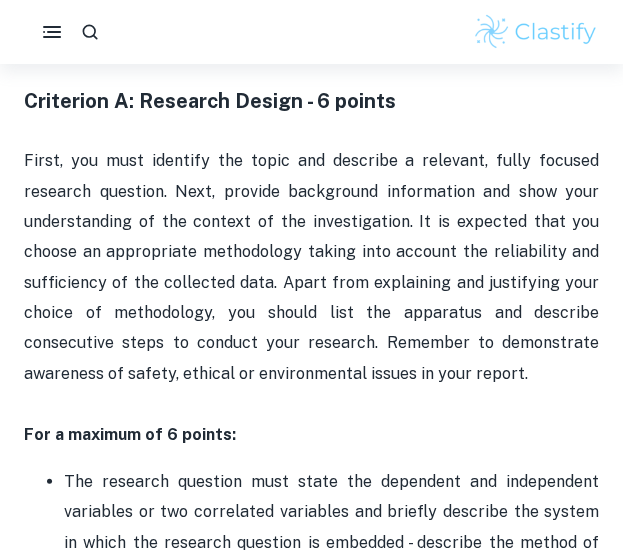 click on "First, you must identify the topic and describe a relevant, fully focused research question. Next, provide background information and show your understanding of the context of the investigation. It is expected that you choose an appropriate methodology taking into account the reliability and sufficiency of the collected data. Apart from explaining and justifying your choice of methodology, you should list the apparatus and describe consecutive steps to conduct your research. Remember to demonstrate awareness of safety, ethical or environmental issues in your report." at bounding box center [313, 267] 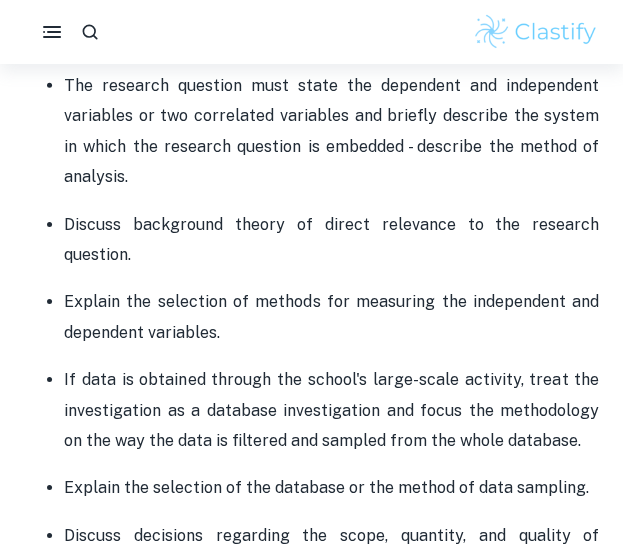 scroll, scrollTop: 1430, scrollLeft: 0, axis: vertical 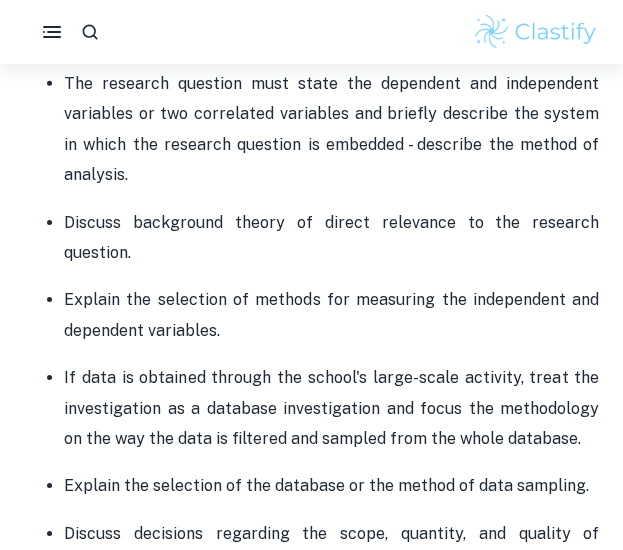 click on "The research question must state the dependent and independent variables or two correlated variables and briefly describe the system in which the research question is embedded - describe the method of analysis. Discuss background theory of direct relevance to the research question.  Explain the selection of methods for measuring the independent and dependent variables.  If data is obtained through the school's large-scale activity, treat the investigation as a database investigation and focus the methodology on the way the data is filtered and sampled from the whole database.  Explain the selection of the database or the method of data sampling.  Discuss decisions regarding the scope, quantity, and quality of measurements, for example, the range, interval or frequency of the independent variable, repetition and precision of measurements.  Identify the control variables and explain the method and reason of control. Address the safety, ethical and environmental issues associated with the investigation." at bounding box center [311, 525] 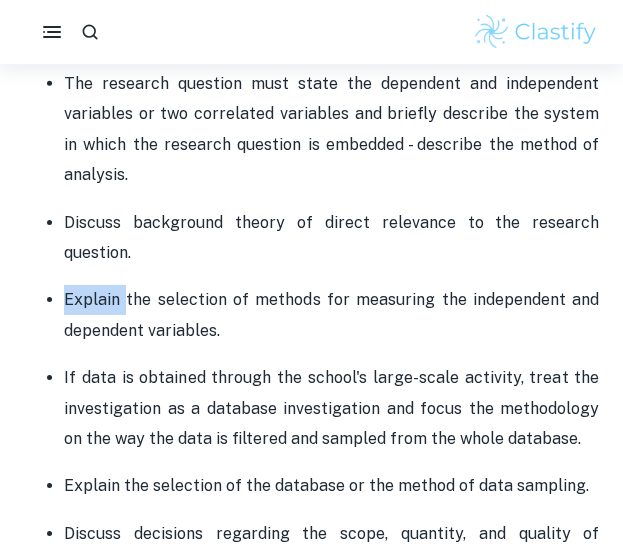 click on "The research question must state the dependent and independent variables or two correlated variables and briefly describe the system in which the research question is embedded - describe the method of analysis. Discuss background theory of direct relevance to the research question.  Explain the selection of methods for measuring the independent and dependent variables.  If data is obtained through the school's large-scale activity, treat the investigation as a database investigation and focus the methodology on the way the data is filtered and sampled from the whole database.  Explain the selection of the database or the method of data sampling.  Discuss decisions regarding the scope, quantity, and quality of measurements, for example, the range, interval or frequency of the independent variable, repetition and precision of measurements.  Identify the control variables and explain the method and reason of control. Address the safety, ethical and environmental issues associated with the investigation." at bounding box center [311, 525] 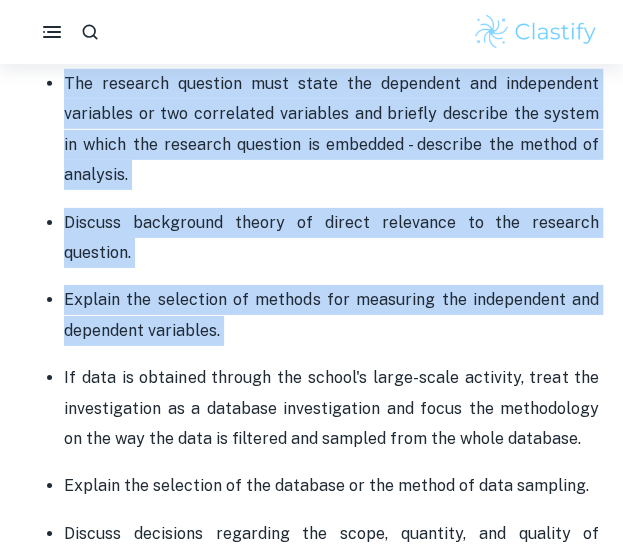 drag, startPoint x: 224, startPoint y: 282, endPoint x: 216, endPoint y: 167, distance: 115.27792 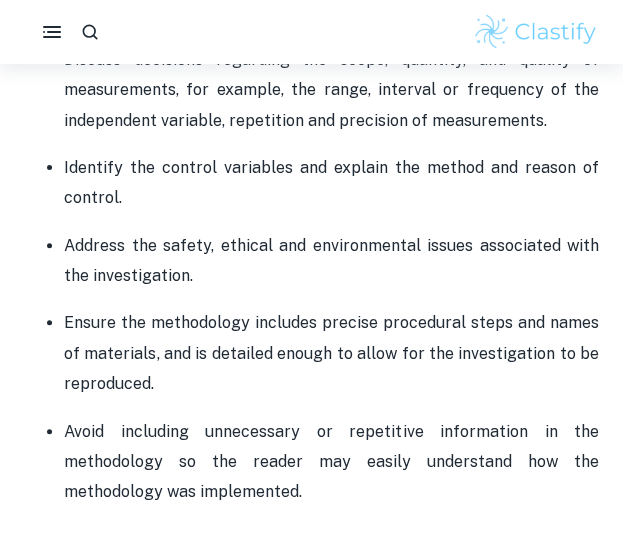 scroll, scrollTop: 1904, scrollLeft: 0, axis: vertical 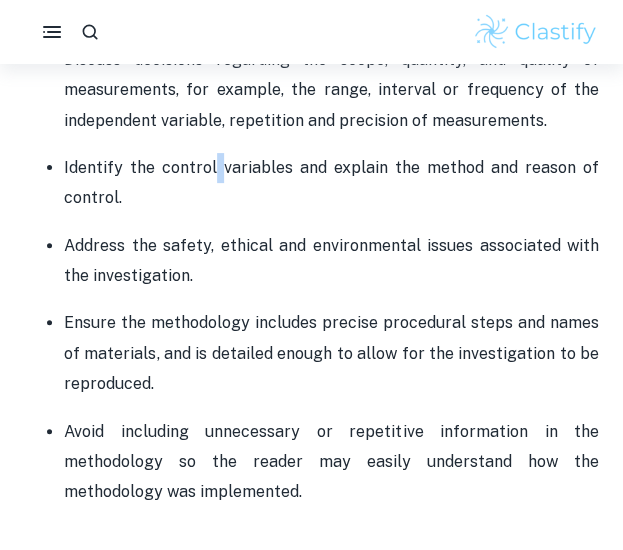 click on "Identify the control variables and explain the method and reason of control." at bounding box center [331, 183] 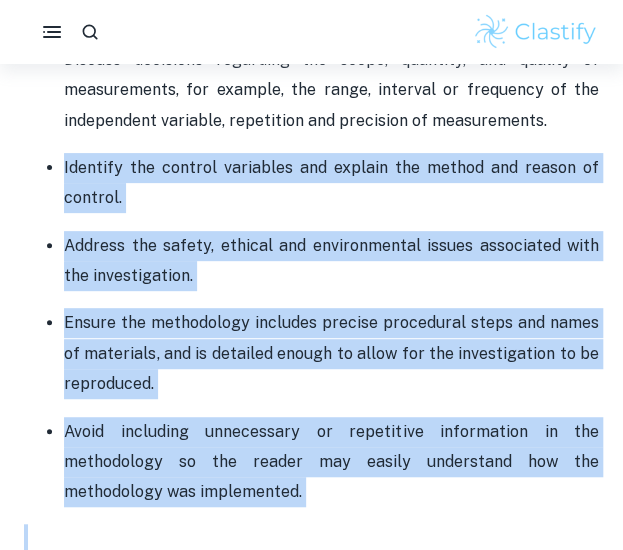 drag, startPoint x: 216, startPoint y: 167, endPoint x: 164, endPoint y: 435, distance: 272.99817 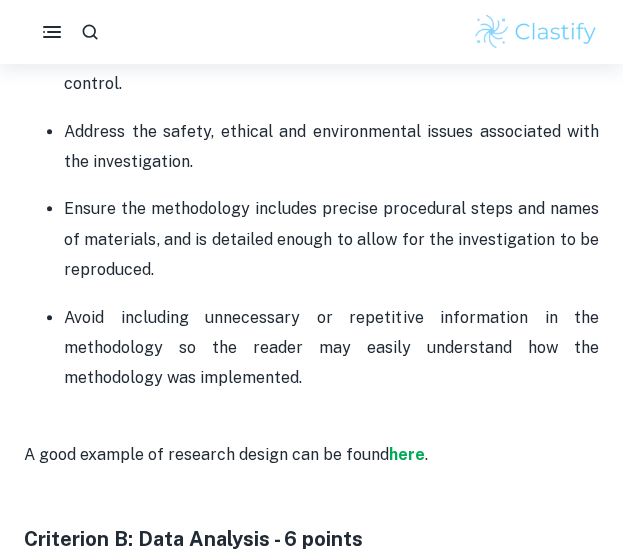 click on "A good example of research design can be found  here ." at bounding box center [311, 440] 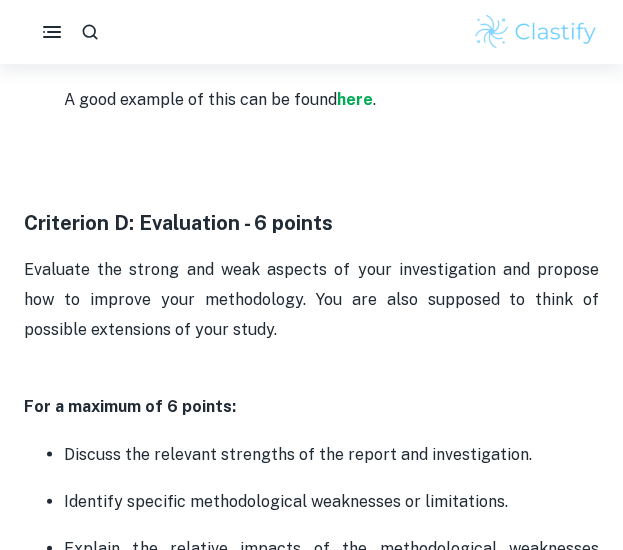 scroll, scrollTop: 4406, scrollLeft: 0, axis: vertical 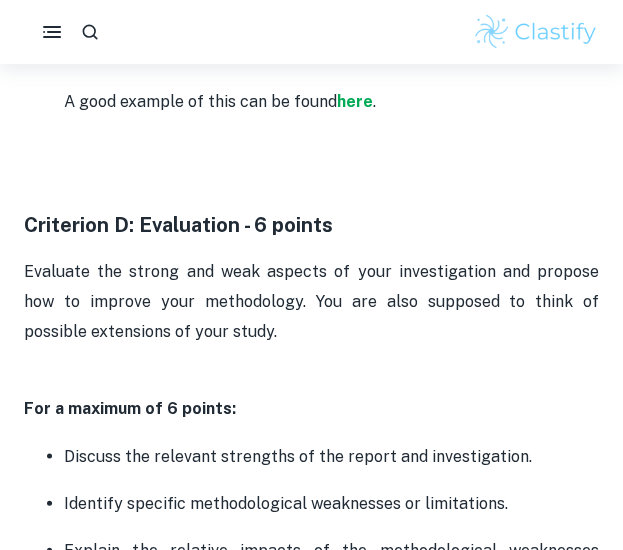 click on "Physics IA Criteria and Checklist   Are you feeling the pressure of the Physics IA deadline? We are here to offer our expertise in ensuring that your investigation aligns with the assessment criteria. Check out our recommendations drawn from extensive experience with countless revised essays.  This post covers the new Science IA syllabus starting from the [DATE] exam session. The Physics internal assessment, worth  20%  of the final score, is graded for a total of  24 points . The assessment consists of the following:  Criterion A: Research Design - 6 points      For a maximum of 6 points:  The research question must state the dependent and independent variables or two correlated variables and briefly describe the system in which the research question is embedded - describe the method of analysis. Discuss background theory of direct relevance to the research question.  Explain the selection of methods for measuring the independent and dependent variables.  here .        here .    Physics IA 7" at bounding box center [311, -920] 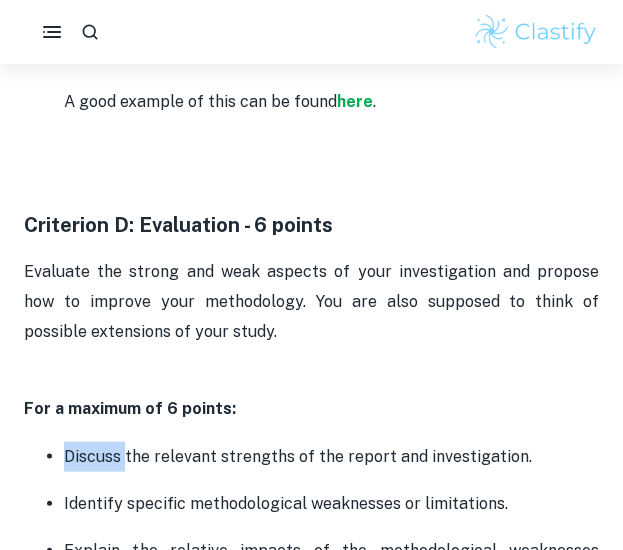 click on "Physics IA Criteria and Checklist   Are you feeling the pressure of the Physics IA deadline? We are here to offer our expertise in ensuring that your investigation aligns with the assessment criteria. Check out our recommendations drawn from extensive experience with countless revised essays.  This post covers the new Science IA syllabus starting from the [DATE] exam session. The Physics internal assessment, worth  20%  of the final score, is graded for a total of  24 points . The assessment consists of the following:  Criterion A: Research Design - 6 points      For a maximum of 6 points:  The research question must state the dependent and independent variables or two correlated variables and briefly describe the system in which the research question is embedded - describe the method of analysis. Discuss background theory of direct relevance to the research question.  Explain the selection of methods for measuring the independent and dependent variables.  here .        here .    Physics IA 7" at bounding box center [311, -920] 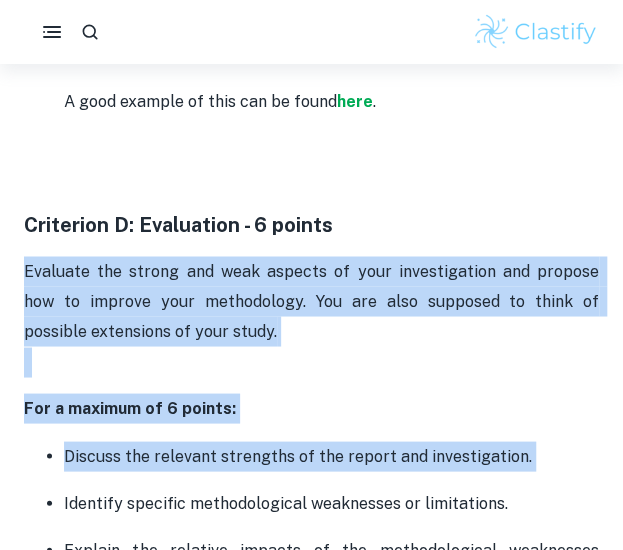 drag, startPoint x: 164, startPoint y: 435, endPoint x: 165, endPoint y: 248, distance: 187.00267 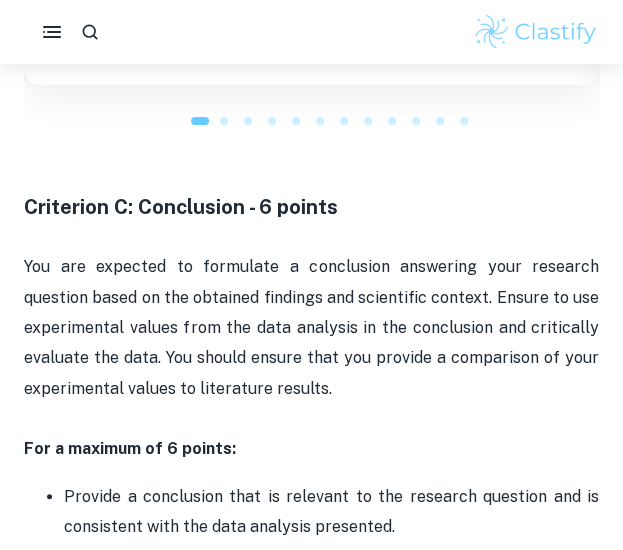 scroll, scrollTop: 3560, scrollLeft: 0, axis: vertical 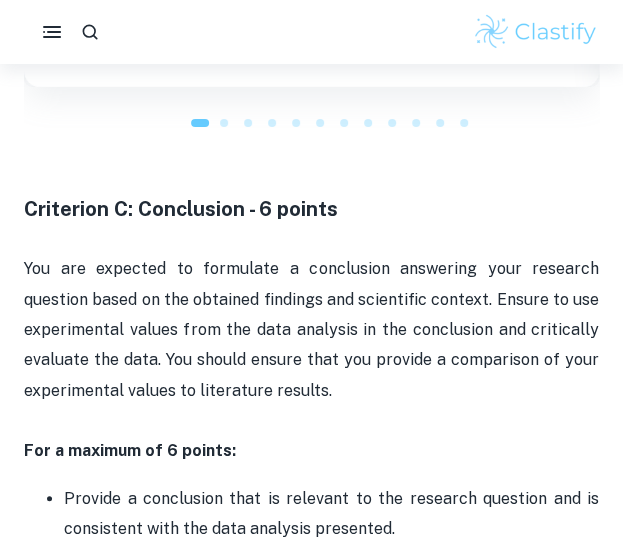 click on "You are expected to formulate a conclusion answering your research question based on the obtained findings and scientific context. Ensure to use experimental values from the data analysis in the conclusion and critically evaluate the data. You should ensure that you provide a comparison of your experimental values to literature results." at bounding box center (311, 315) 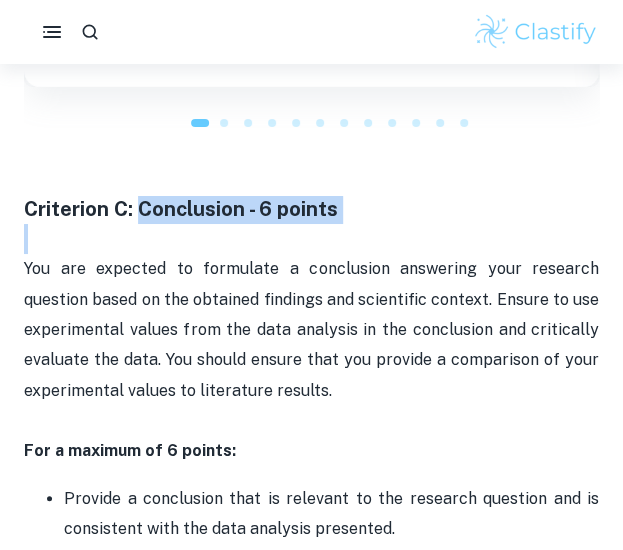 drag, startPoint x: 165, startPoint y: 248, endPoint x: 144, endPoint y: 218, distance: 36.619667 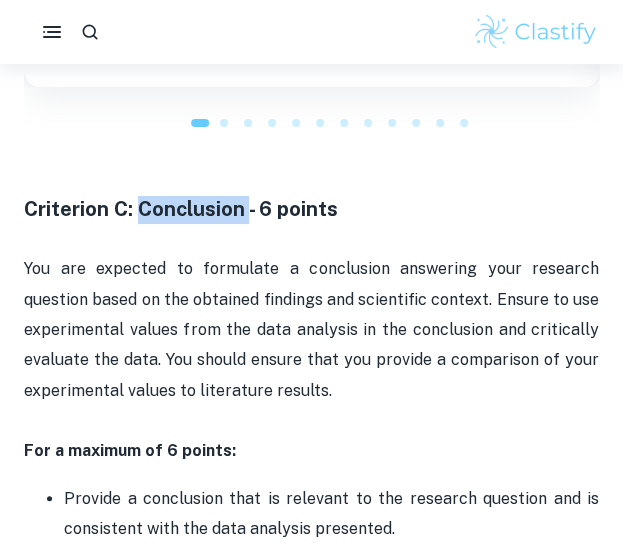 click on "Criterion C: Conclusion - 6 points" at bounding box center [181, 209] 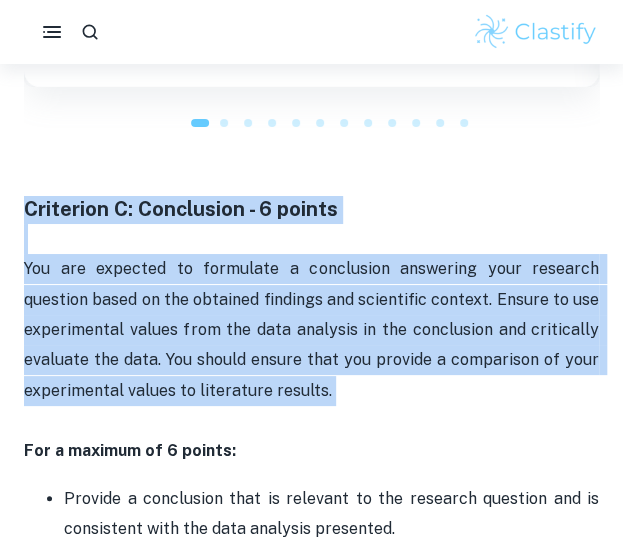 drag, startPoint x: 144, startPoint y: 218, endPoint x: 148, endPoint y: 347, distance: 129.062 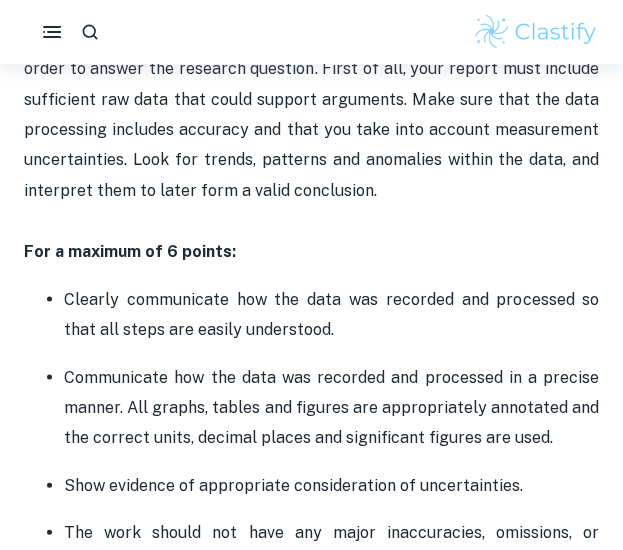 scroll, scrollTop: 2576, scrollLeft: 0, axis: vertical 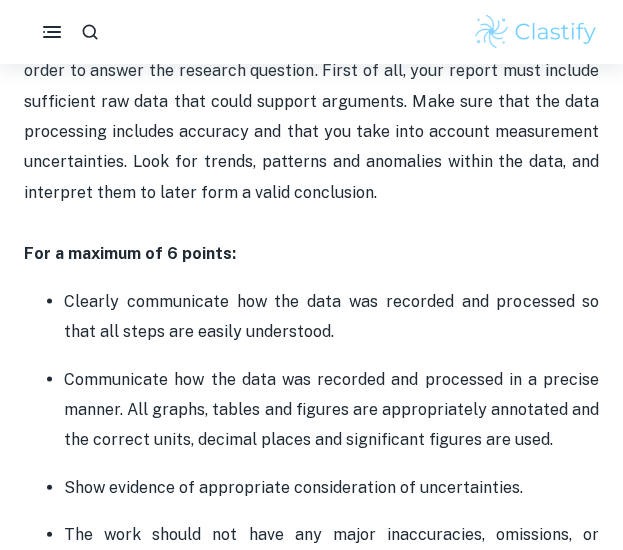 click on "Clearly communicate how the data was recorded and processed so that all steps are easily understood." at bounding box center [331, 316] 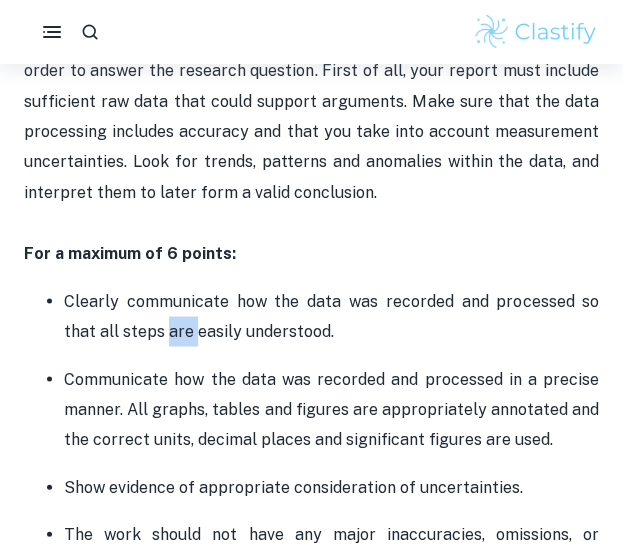 click on "Clearly communicate how the data was recorded and processed so that all steps are easily understood." at bounding box center [331, 316] 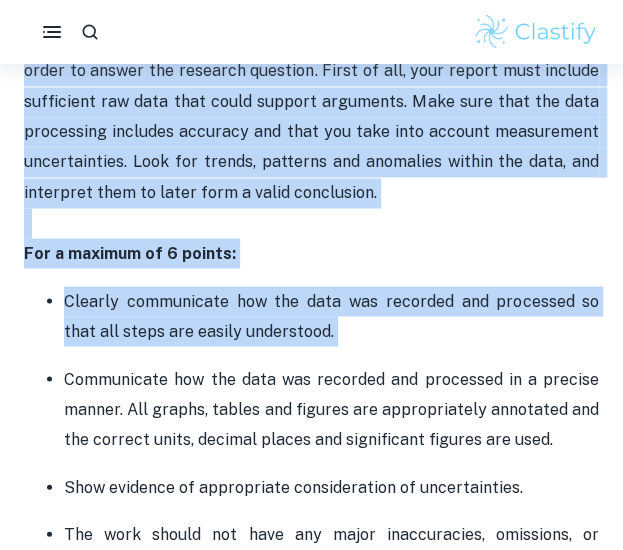 drag, startPoint x: 148, startPoint y: 347, endPoint x: 162, endPoint y: 195, distance: 152.64337 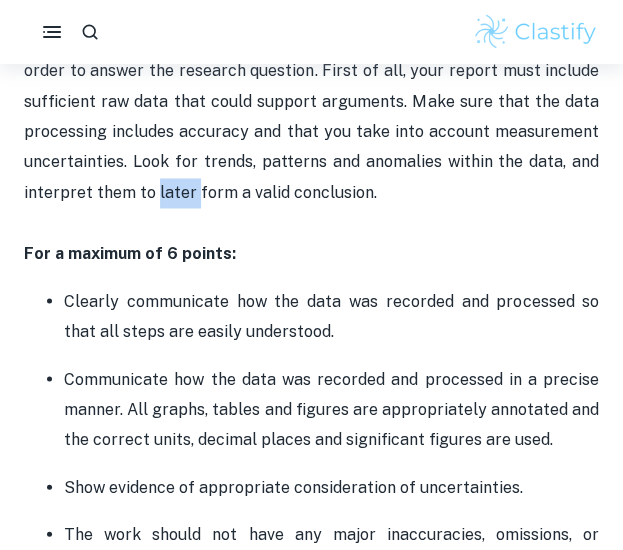 click on "The analysis consists of selecting, processing and interpreting the data in order to answer the research question. First of all, your report must include sufficient raw data that could support arguments. Make sure that the data processing includes accuracy and that you take into account measurement uncertainties. Look for trends, patterns and anomalies within the data, and interpret them to later form a valid conclusion." at bounding box center (313, 116) 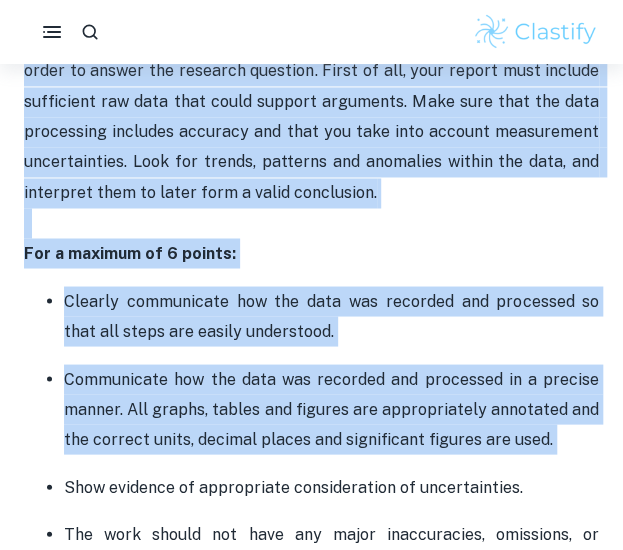 drag, startPoint x: 162, startPoint y: 195, endPoint x: 160, endPoint y: 428, distance: 233.00859 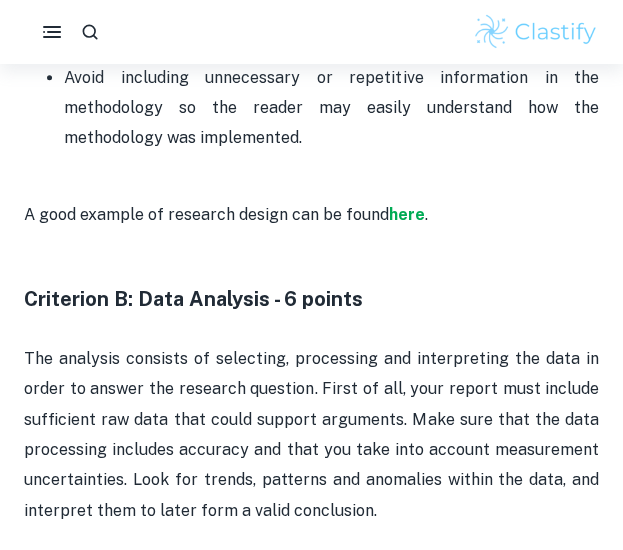 scroll, scrollTop: 2202, scrollLeft: 0, axis: vertical 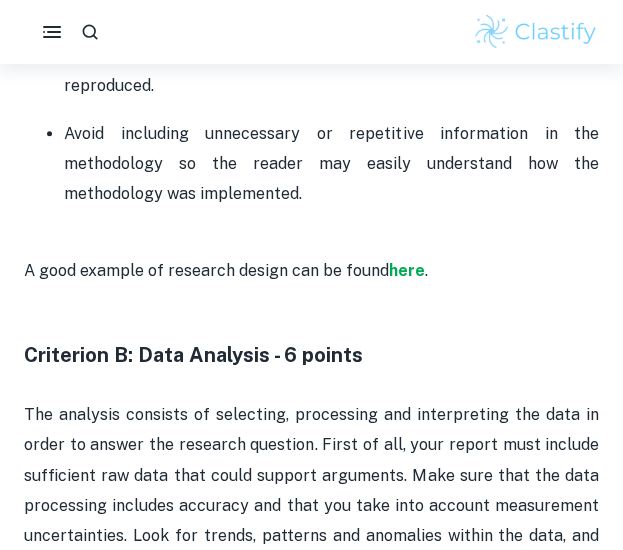 click on "The analysis consists of selecting, processing and interpreting the data in order to answer the research question. First of all, your report must include sufficient raw data that could support arguments. Make sure that the data processing includes accuracy and that you take into account measurement uncertainties. Look for trends, patterns and anomalies within the data, and interpret them to later form a valid conclusion." at bounding box center [311, 506] 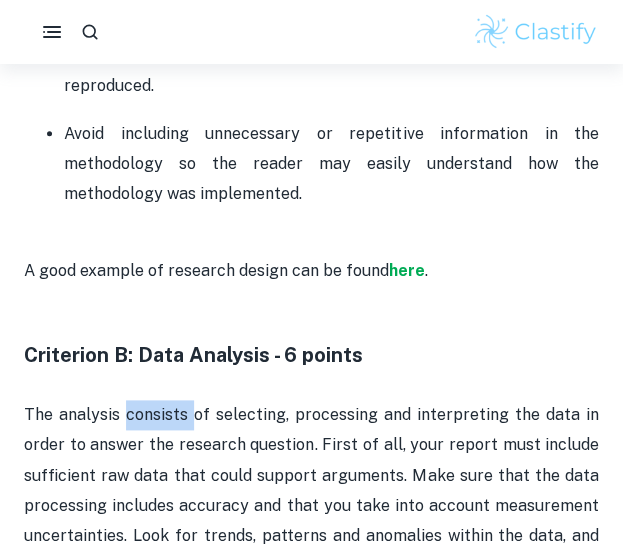 click on "The analysis consists of selecting, processing and interpreting the data in order to answer the research question. First of all, your report must include sufficient raw data that could support arguments. Make sure that the data processing includes accuracy and that you take into account measurement uncertainties. Look for trends, patterns and anomalies within the data, and interpret them to later form a valid conclusion." at bounding box center [311, 506] 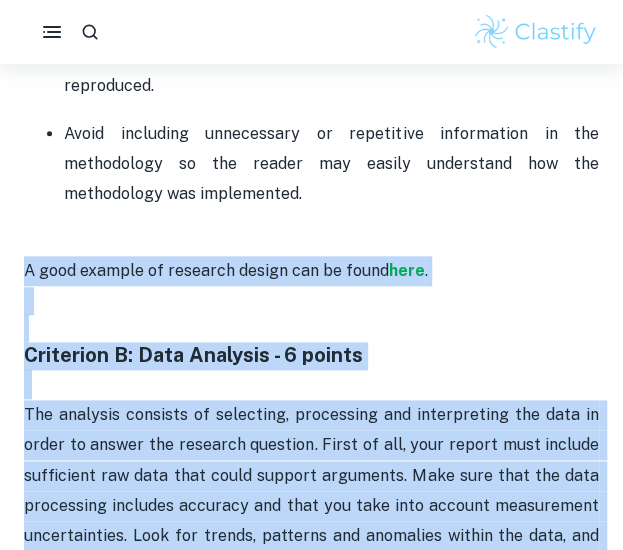 drag, startPoint x: 160, startPoint y: 428, endPoint x: 189, endPoint y: 263, distance: 167.5291 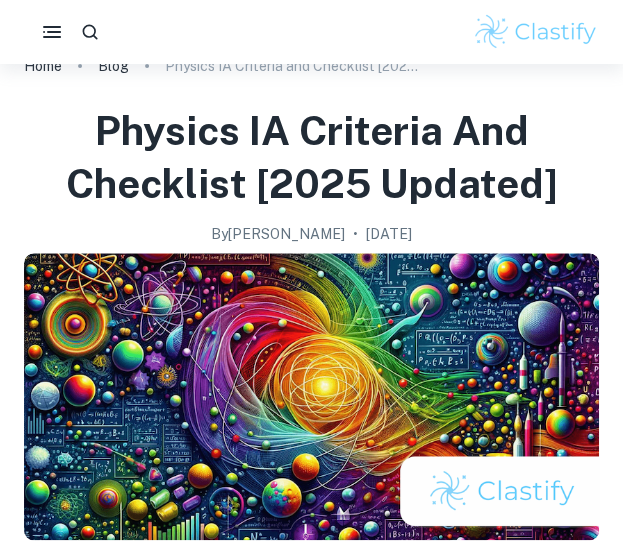 scroll, scrollTop: 0, scrollLeft: 0, axis: both 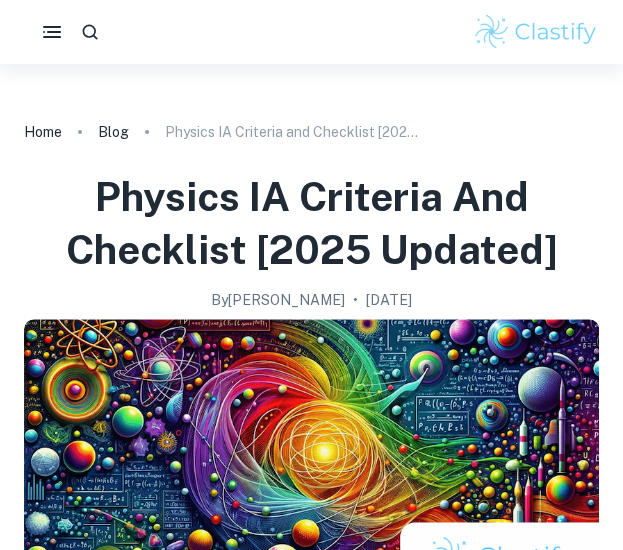 click on "Physics IA Criteria and Checklist [2025 updated]" at bounding box center [311, 223] 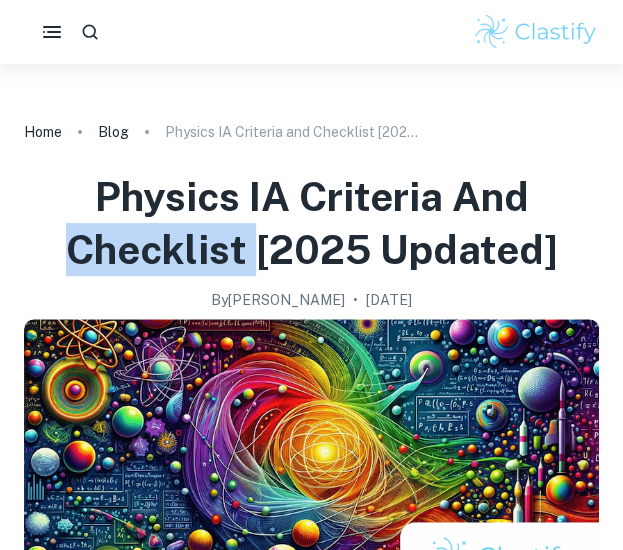 click on "Physics IA Criteria and Checklist [2025 updated]" at bounding box center [311, 223] 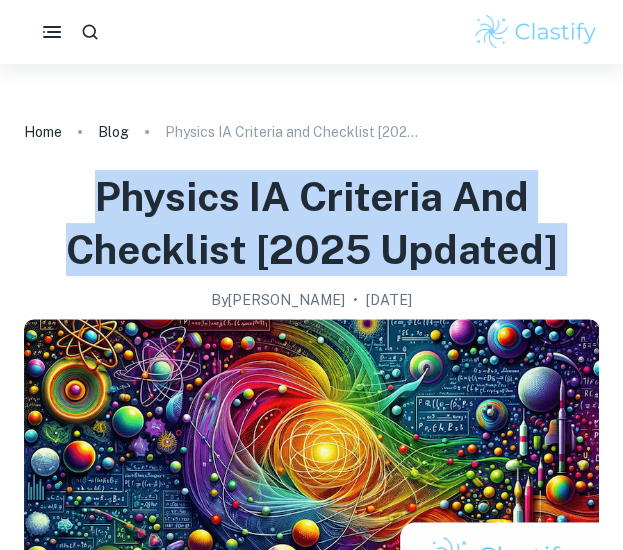 click on "Physics IA Criteria and Checklist [2025 updated]" at bounding box center (311, 223) 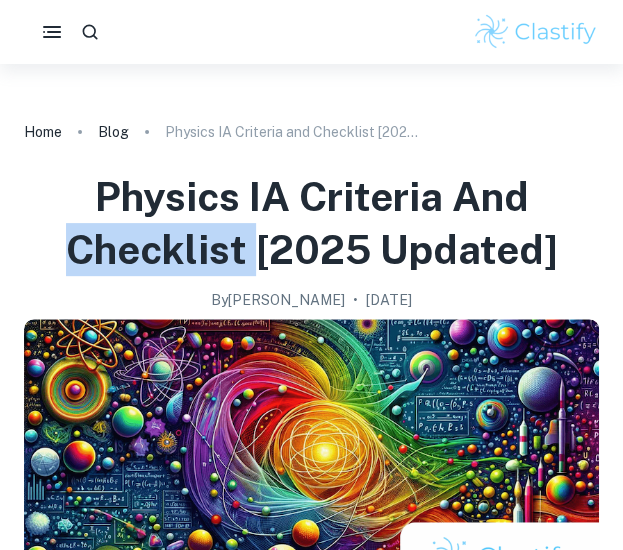 click on "Physics IA Criteria and Checklist [2025 updated]" at bounding box center [311, 223] 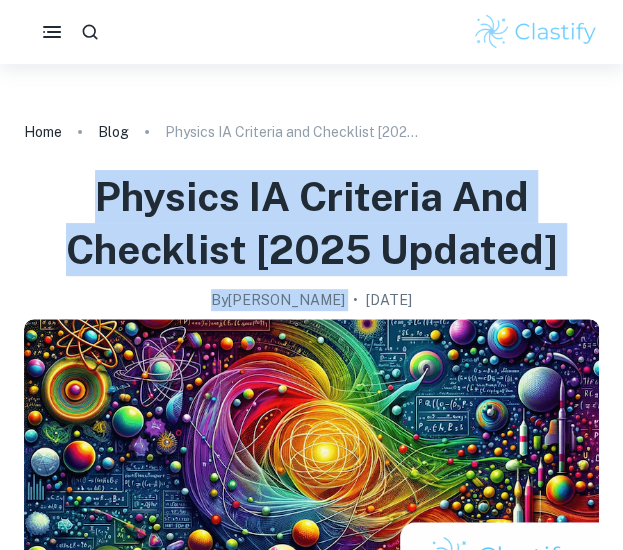 drag, startPoint x: 189, startPoint y: 263, endPoint x: 207, endPoint y: 313, distance: 53.14132 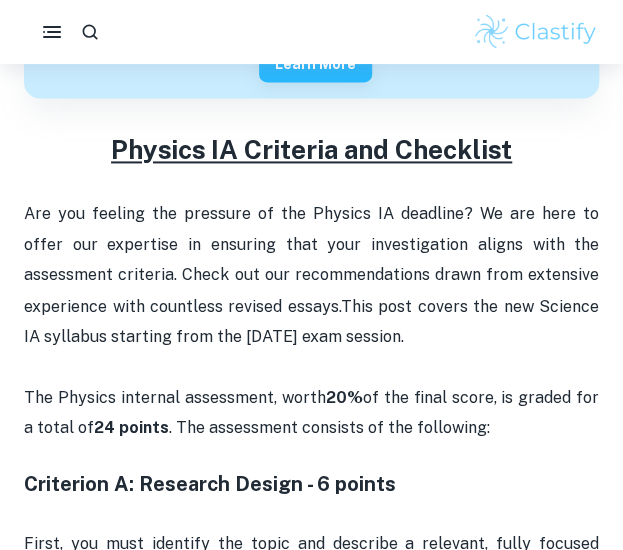 scroll, scrollTop: 651, scrollLeft: 0, axis: vertical 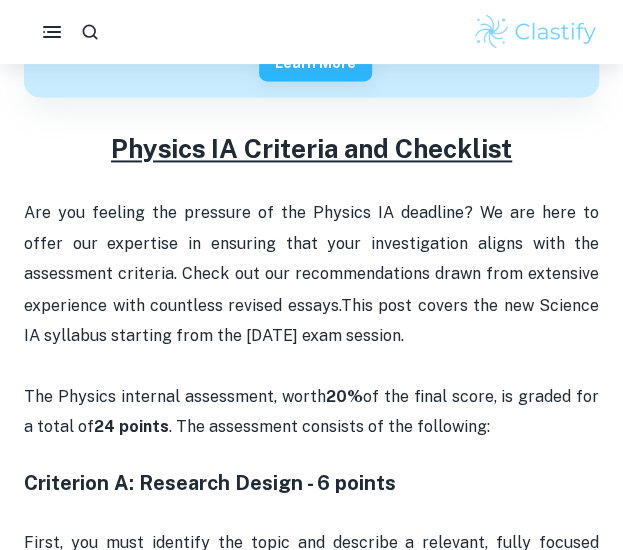 click on "Are you feeling the pressure of the Physics IA deadline? We are here to offer our expertise in ensuring that your investigation aligns with the assessment criteria. Check out our recommendations drawn from extensive experience with countless revised essays.  This post covers the new Science IA syllabus starting from the [DATE] exam session." at bounding box center [311, 274] 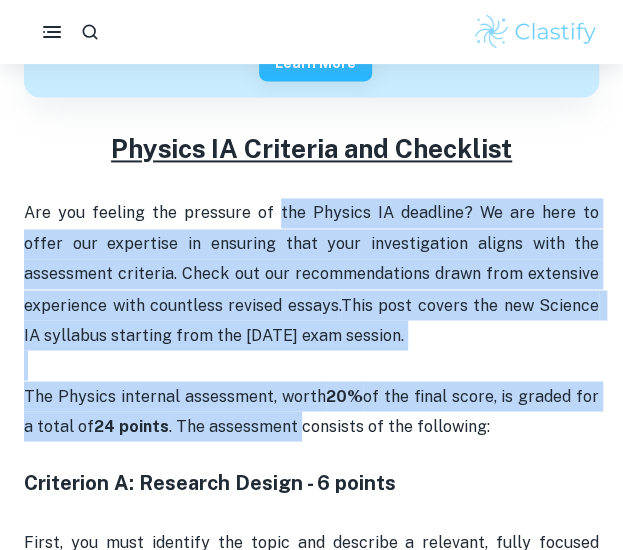 drag, startPoint x: 272, startPoint y: 217, endPoint x: 278, endPoint y: 431, distance: 214.08409 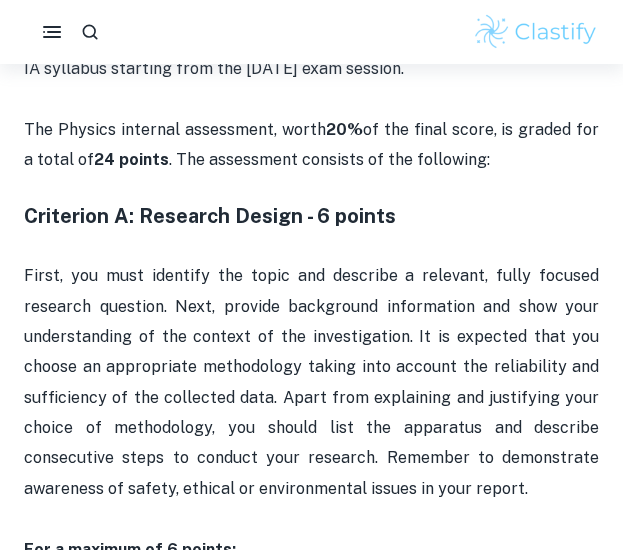 scroll, scrollTop: 927, scrollLeft: 0, axis: vertical 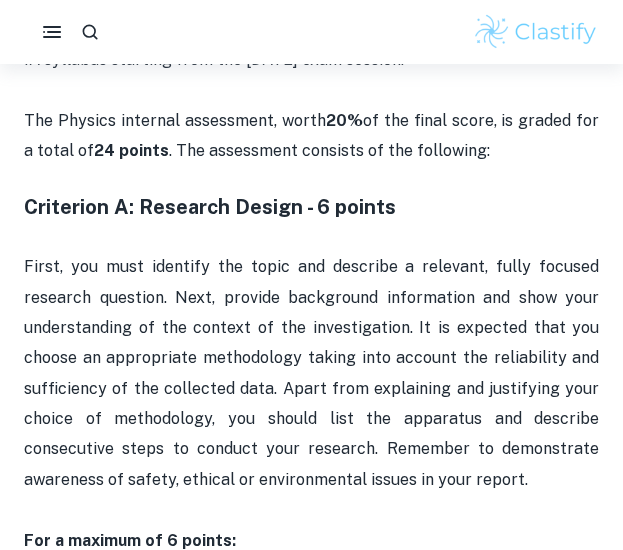 click on "First, you must identify the topic and describe a relevant, fully focused research question. Next, provide background information and show your understanding of the context of the investigation. It is expected that you choose an appropriate methodology taking into account the reliability and sufficiency of the collected data. Apart from explaining and justifying your choice of methodology, you should list the apparatus and describe consecutive steps to conduct your research. Remember to demonstrate awareness of safety, ethical or environmental issues in your report." at bounding box center (311, 388) 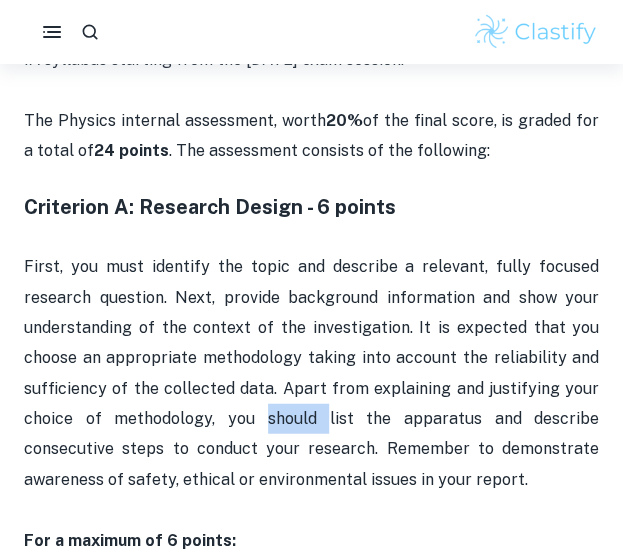click on "First, you must identify the topic and describe a relevant, fully focused research question. Next, provide background information and show your understanding of the context of the investigation. It is expected that you choose an appropriate methodology taking into account the reliability and sufficiency of the collected data. Apart from explaining and justifying your choice of methodology, you should list the apparatus and describe consecutive steps to conduct your research. Remember to demonstrate awareness of safety, ethical or environmental issues in your report." at bounding box center [311, 388] 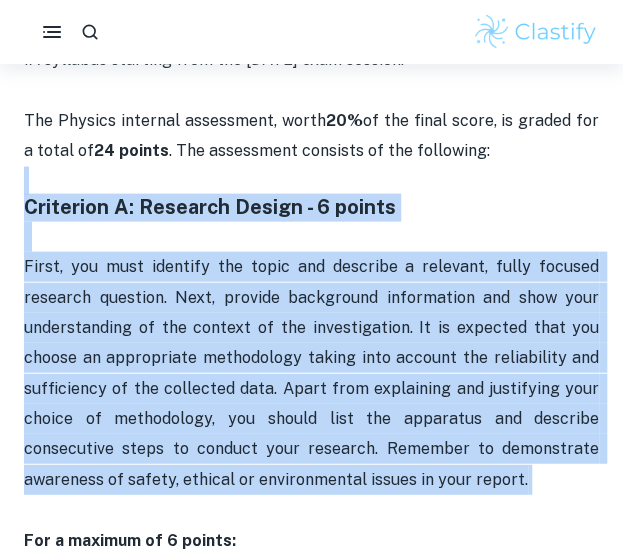 drag, startPoint x: 278, startPoint y: 431, endPoint x: 285, endPoint y: 190, distance: 241.10164 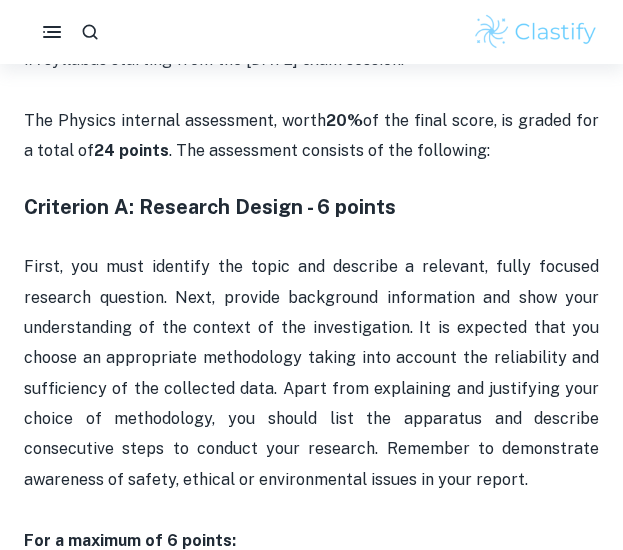 click on "Criterion A: Research Design - 6 points" at bounding box center (311, 193) 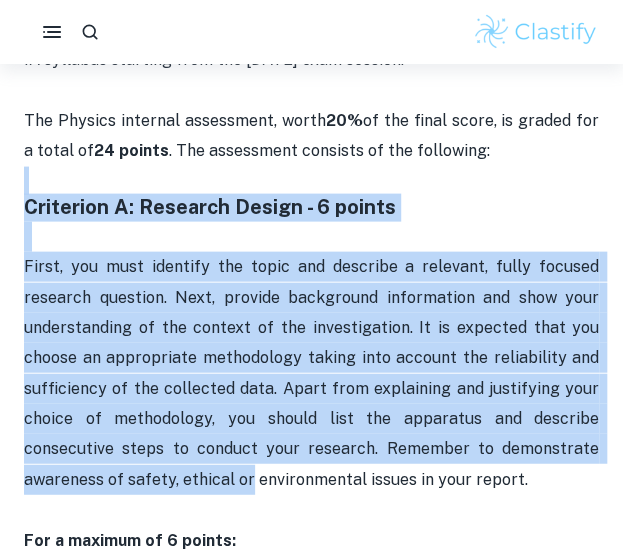 drag, startPoint x: 285, startPoint y: 190, endPoint x: 241, endPoint y: 485, distance: 298.2633 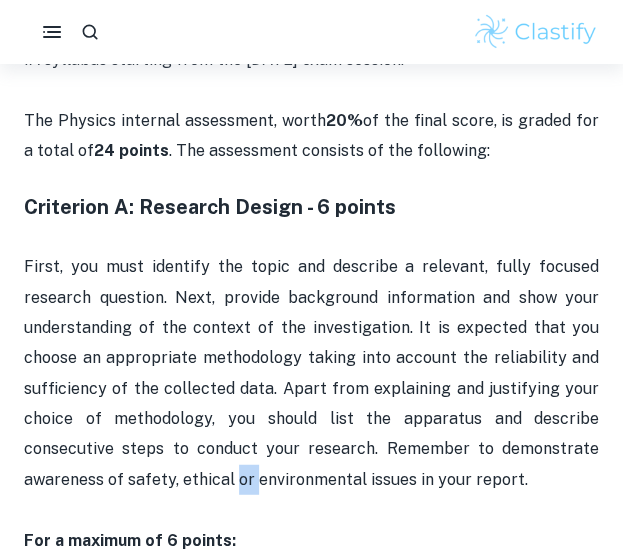 click on "First, you must identify the topic and describe a relevant, fully focused research question. Next, provide background information and show your understanding of the context of the investigation. It is expected that you choose an appropriate methodology taking into account the reliability and sufficiency of the collected data. Apart from explaining and justifying your choice of methodology, you should list the apparatus and describe consecutive steps to conduct your research. Remember to demonstrate awareness of safety, ethical or environmental issues in your report." at bounding box center (313, 372) 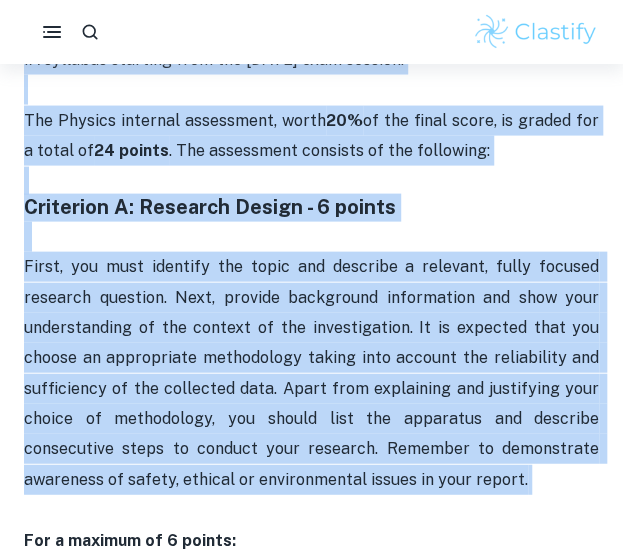 drag, startPoint x: 241, startPoint y: 485, endPoint x: 324, endPoint y: 67, distance: 426.16077 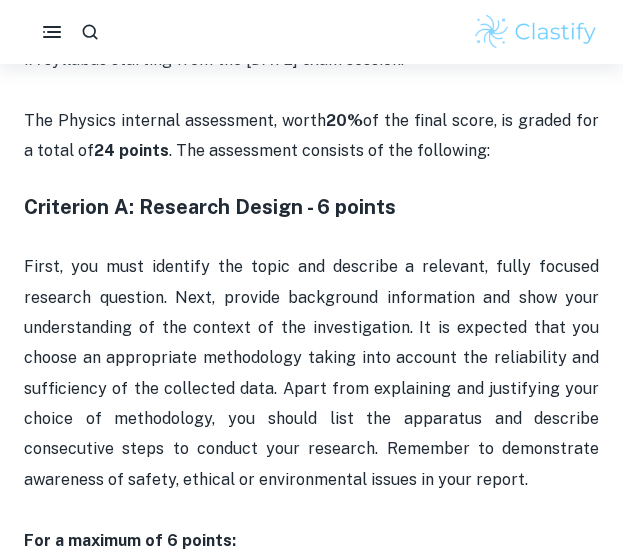 click on "The Physics internal assessment, worth  20%  of the final score, is graded for a total of  24 points . The assessment consists of the following:" at bounding box center [311, 119] 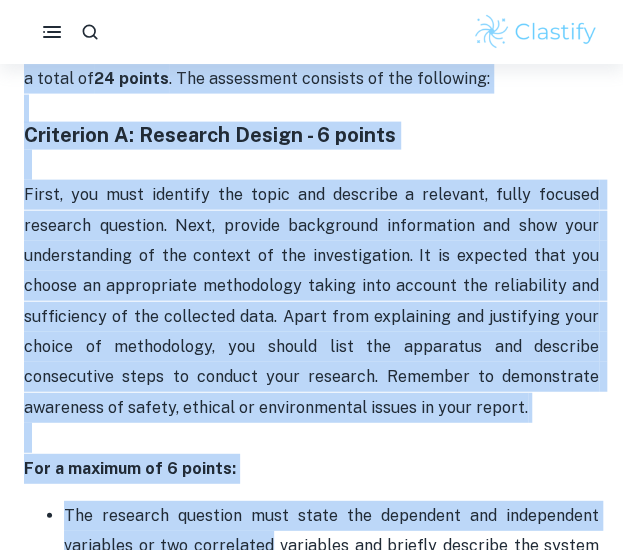 drag, startPoint x: 315, startPoint y: 91, endPoint x: 245, endPoint y: 549, distance: 463.31845 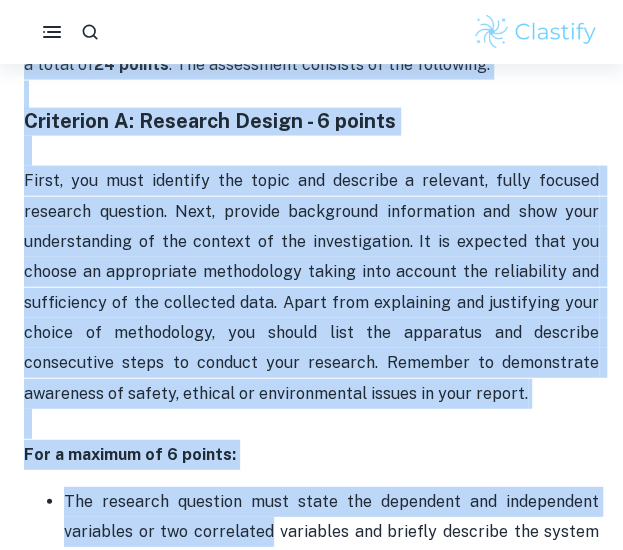 click on "First, you must identify the topic and describe a relevant, fully focused research question. Next, provide background information and show your understanding of the context of the investigation. It is expected that you choose an appropriate methodology taking into account the reliability and sufficiency of the collected data. Apart from explaining and justifying your choice of methodology, you should list the apparatus and describe consecutive steps to conduct your research. Remember to demonstrate awareness of safety, ethical or environmental issues in your report." at bounding box center [311, 303] 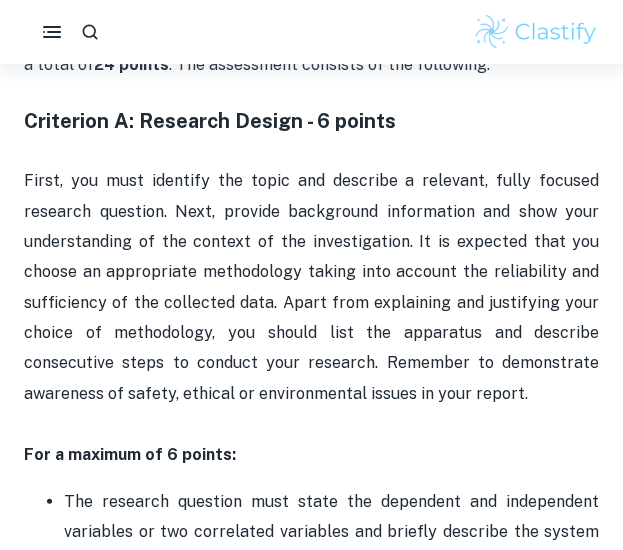 click on "First, you must identify the topic and describe a relevant, fully focused research question. Next, provide background information and show your understanding of the context of the investigation. It is expected that you choose an appropriate methodology taking into account the reliability and sufficiency of the collected data. Apart from explaining and justifying your choice of methodology, you should list the apparatus and describe consecutive steps to conduct your research. Remember to demonstrate awareness of safety, ethical or environmental issues in your report." at bounding box center [311, 303] 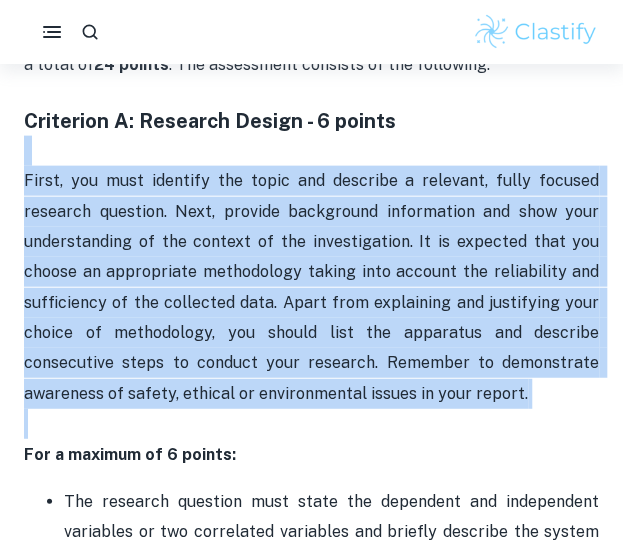 drag, startPoint x: 259, startPoint y: 435, endPoint x: 304, endPoint y: 147, distance: 291.49442 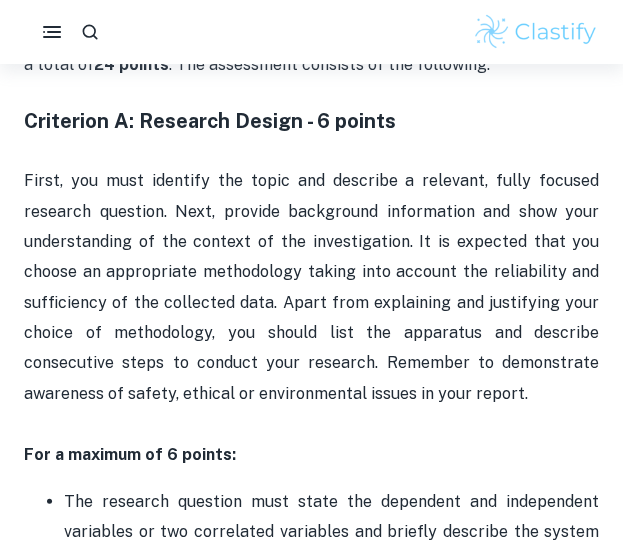 click at bounding box center [311, 151] 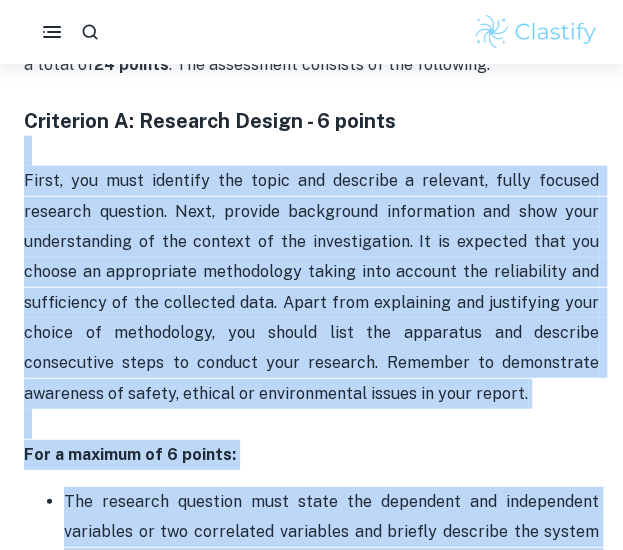 drag, startPoint x: 304, startPoint y: 147, endPoint x: 235, endPoint y: 512, distance: 371.46466 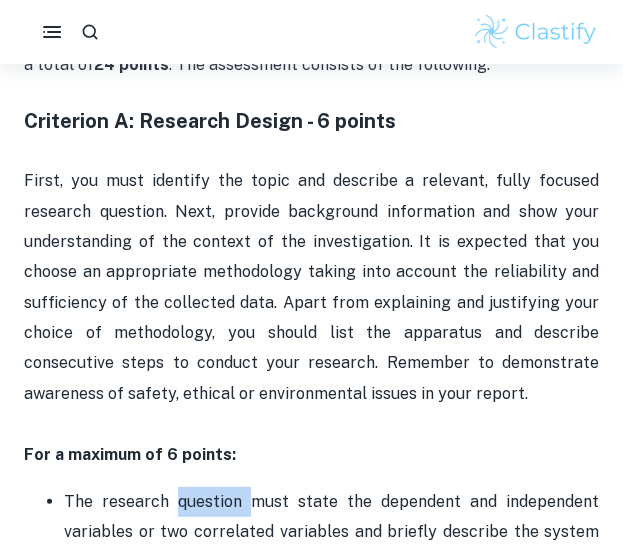 click on "The research question must state the dependent and independent variables or two correlated variables and briefly describe the system in which the research question is embedded - describe the method of analysis." at bounding box center [331, 548] 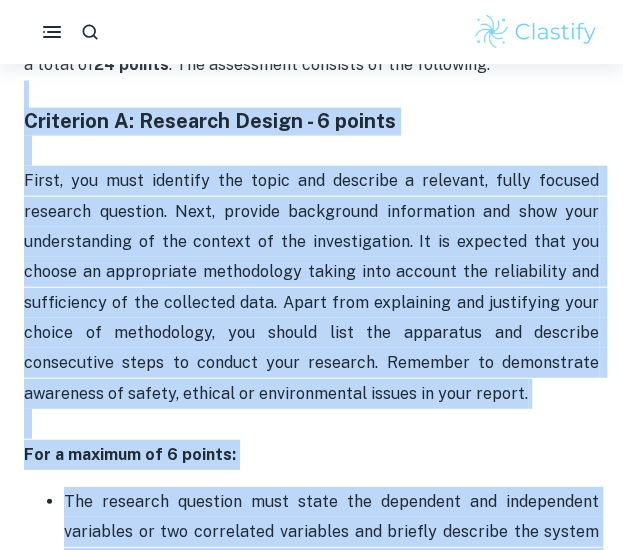 drag, startPoint x: 235, startPoint y: 512, endPoint x: 338, endPoint y: 85, distance: 439.24707 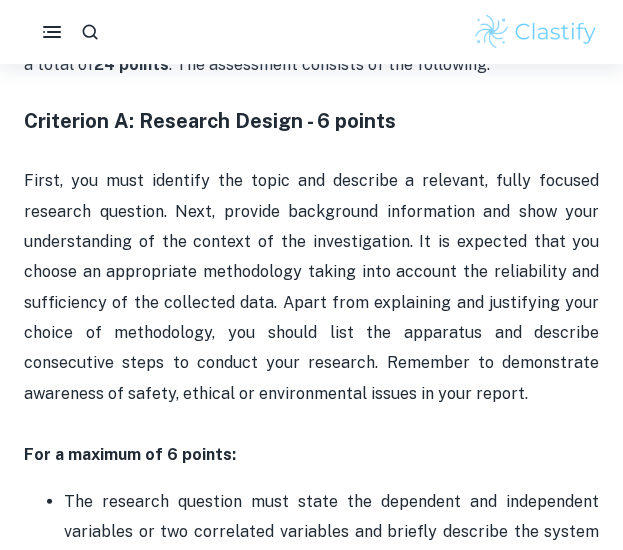 click on "Criterion A: Research Design - 6 points" at bounding box center [311, 108] 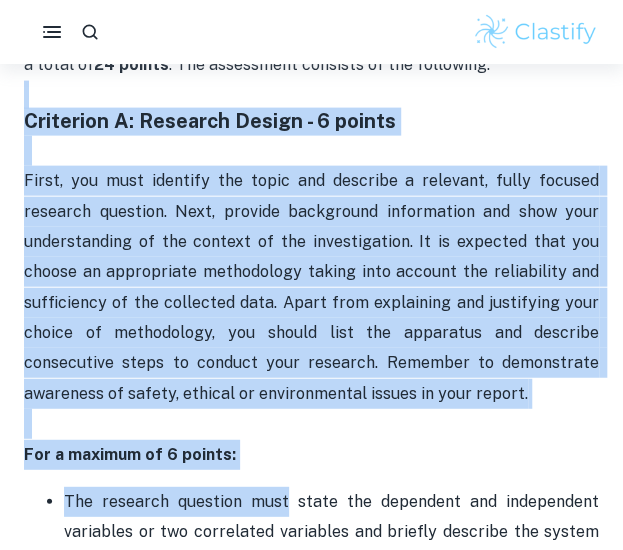 drag, startPoint x: 338, startPoint y: 85, endPoint x: 252, endPoint y: 517, distance: 440.47702 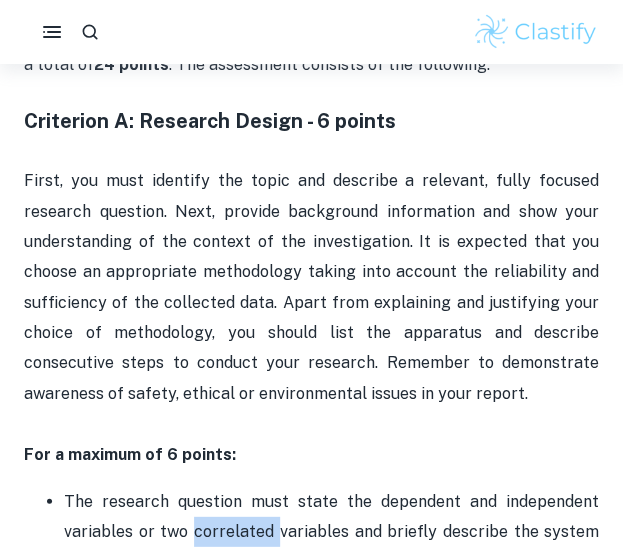 click on "The research question must state the dependent and independent variables or two correlated variables and briefly describe the system in which the research question is embedded - describe the method of analysis." at bounding box center (331, 548) 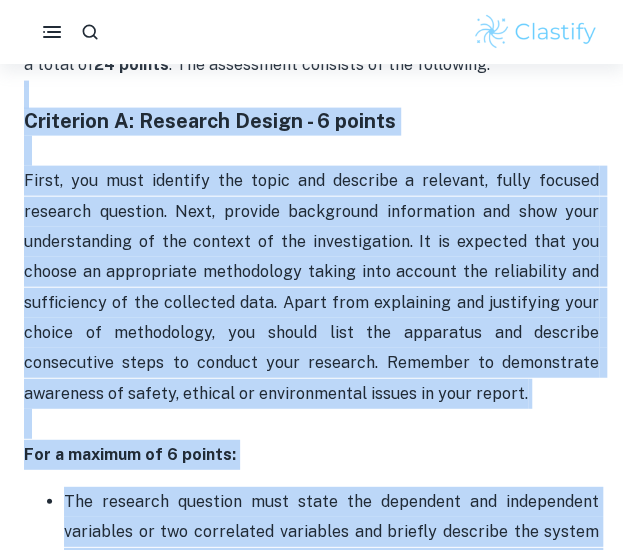 drag, startPoint x: 252, startPoint y: 517, endPoint x: 361, endPoint y: 99, distance: 431.978 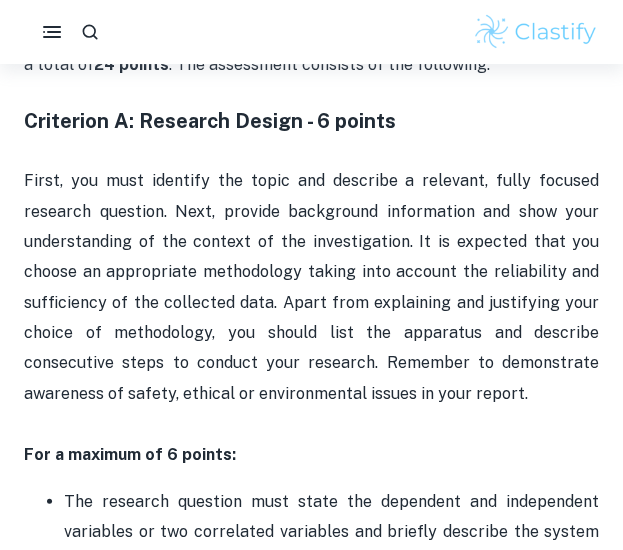 click on "Criterion A: Research Design - 6 points" at bounding box center (311, 108) 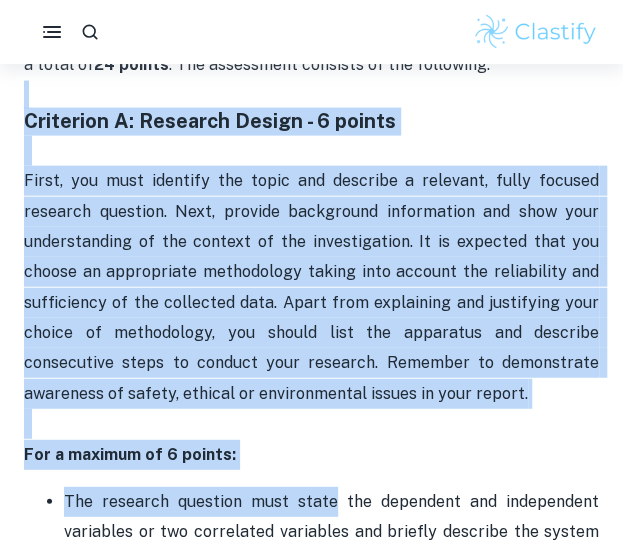 drag, startPoint x: 361, startPoint y: 99, endPoint x: 290, endPoint y: 511, distance: 418.07297 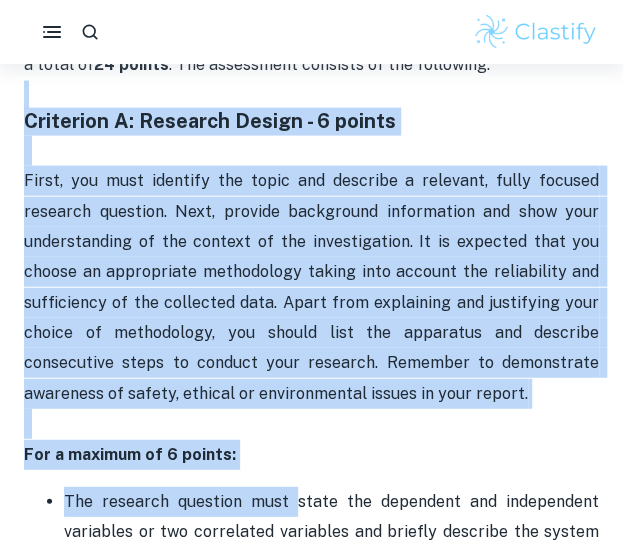 click on "The research question must state the dependent and independent variables or two correlated variables and briefly describe the system in which the research question is embedded - describe the method of analysis." at bounding box center [331, 548] 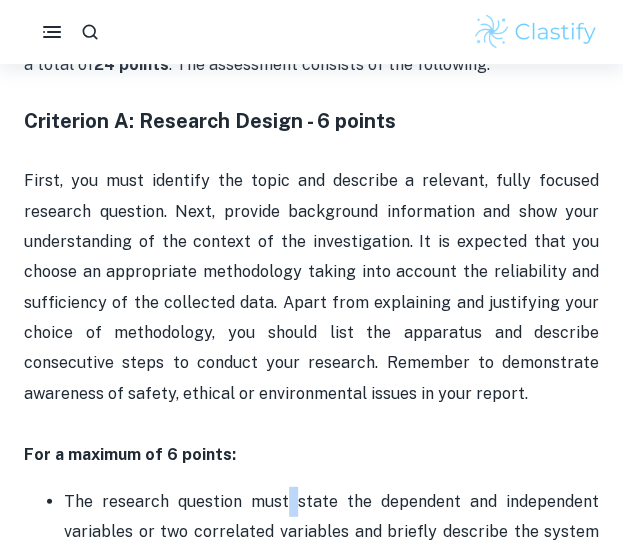 click on "The research question must state the dependent and independent variables or two correlated variables and briefly describe the system in which the research question is embedded - describe the method of analysis." at bounding box center (331, 548) 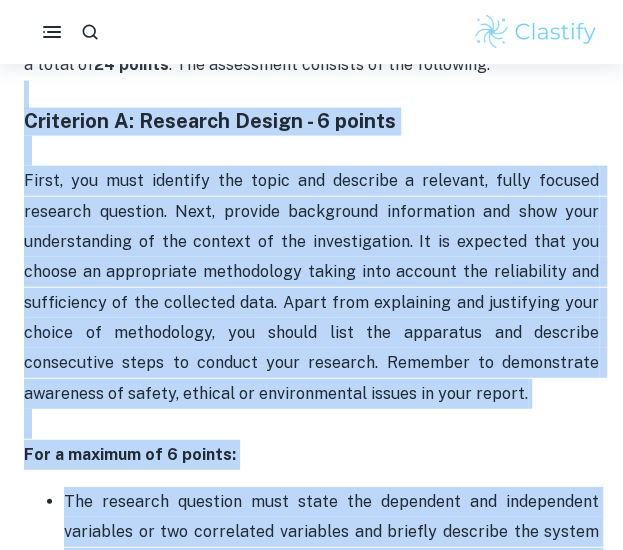 drag, startPoint x: 290, startPoint y: 511, endPoint x: 342, endPoint y: 93, distance: 421.22205 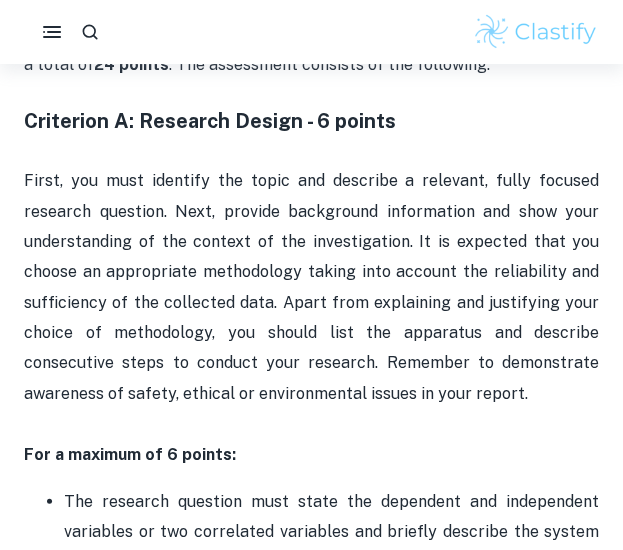 click on "Criterion A: Research Design - 6 points" at bounding box center (311, 108) 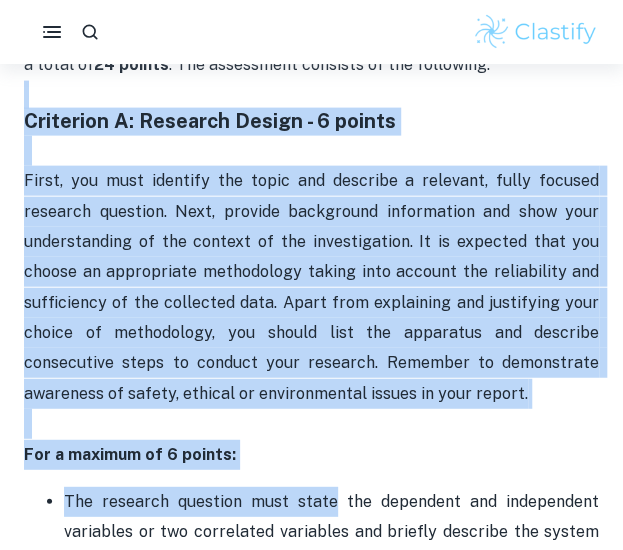 drag, startPoint x: 342, startPoint y: 93, endPoint x: 303, endPoint y: 487, distance: 395.9255 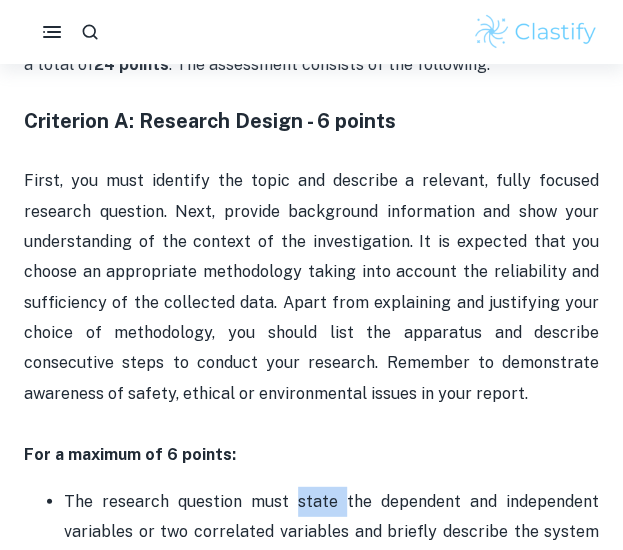 click on "The research question must state the dependent and independent variables or two correlated variables and briefly describe the system in which the research question is embedded - describe the method of analysis." at bounding box center (331, 548) 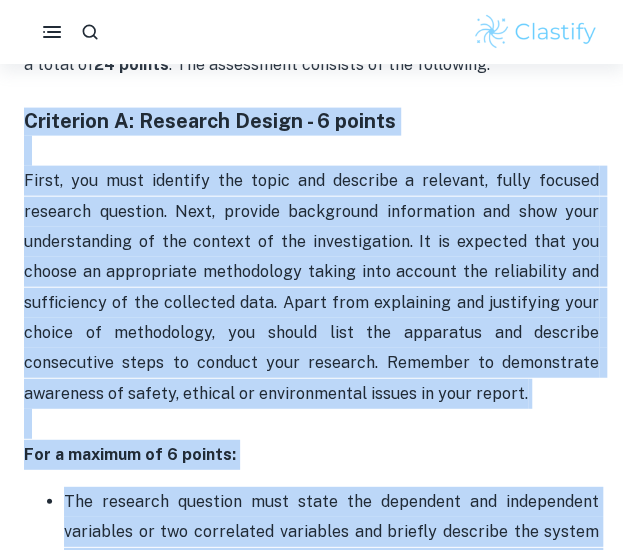 drag, startPoint x: 303, startPoint y: 487, endPoint x: 350, endPoint y: 115, distance: 374.95734 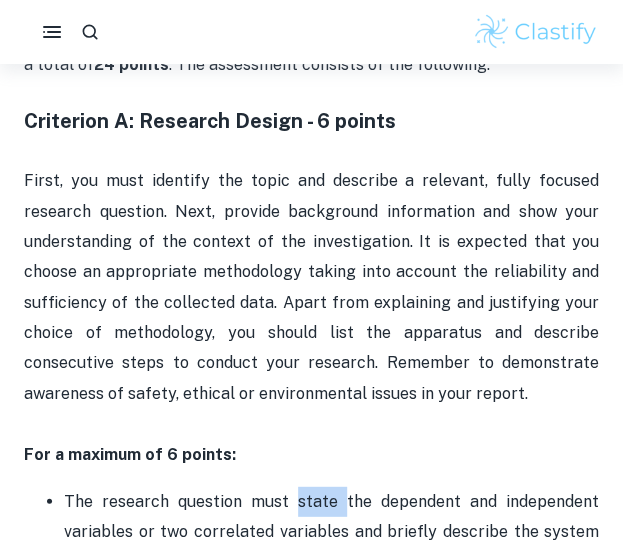 click on "The research question must state the dependent and independent variables or two correlated variables and briefly describe the system in which the research question is embedded - describe the method of analysis." at bounding box center [331, 548] 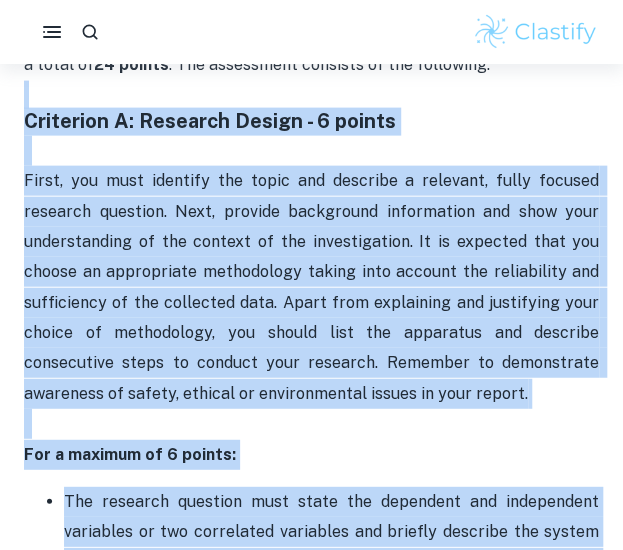 drag, startPoint x: 326, startPoint y: 499, endPoint x: 366, endPoint y: 95, distance: 405.97537 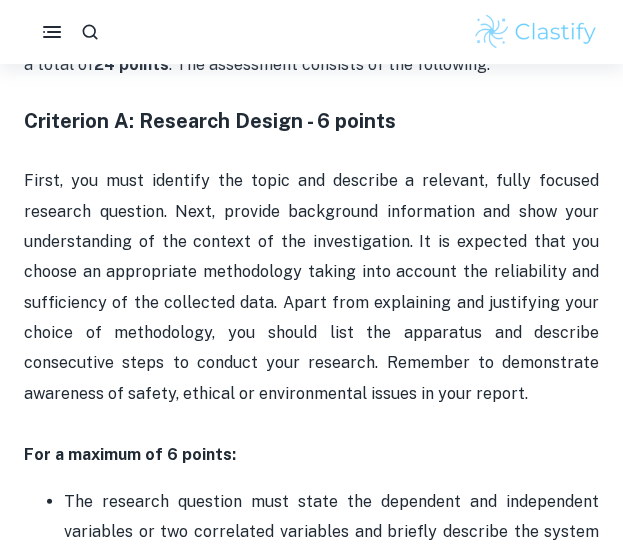 click on "Criterion A: Research Design - 6 points" at bounding box center [311, 108] 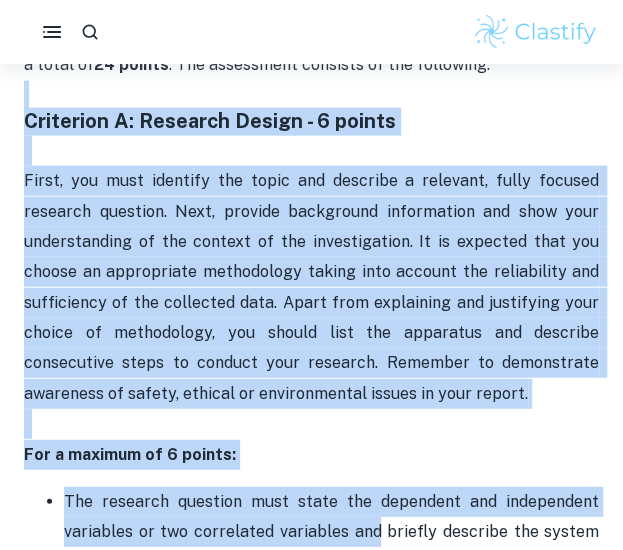 drag, startPoint x: 366, startPoint y: 95, endPoint x: 364, endPoint y: 531, distance: 436.00458 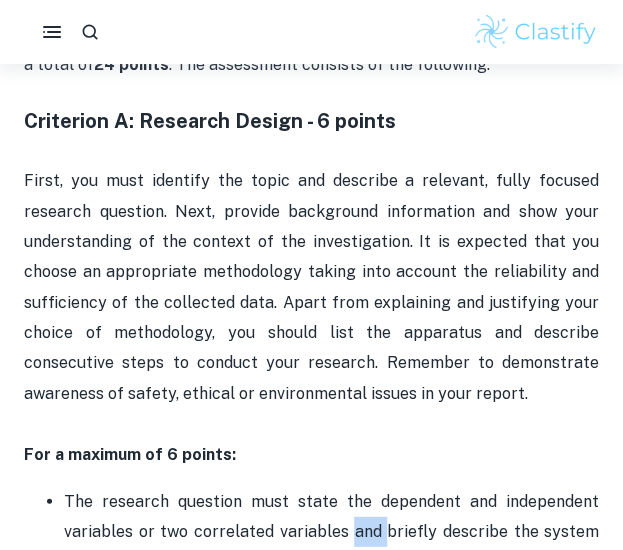click on "The research question must state the dependent and independent variables or two correlated variables and briefly describe the system in which the research question is embedded - describe the method of analysis." at bounding box center (331, 548) 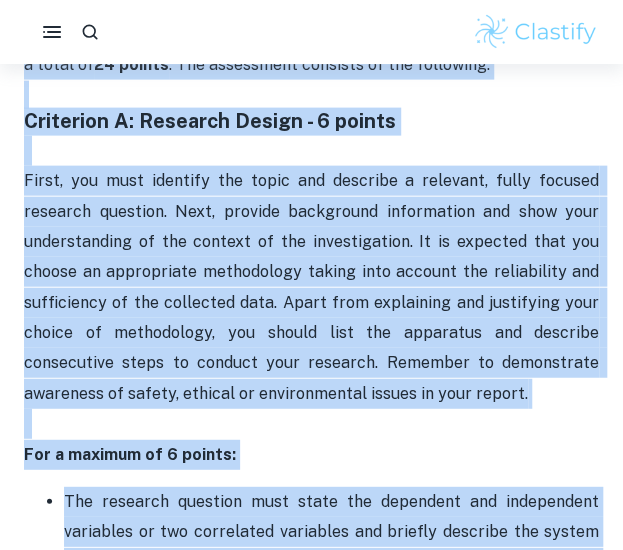 drag, startPoint x: 364, startPoint y: 531, endPoint x: 390, endPoint y: 69, distance: 462.73102 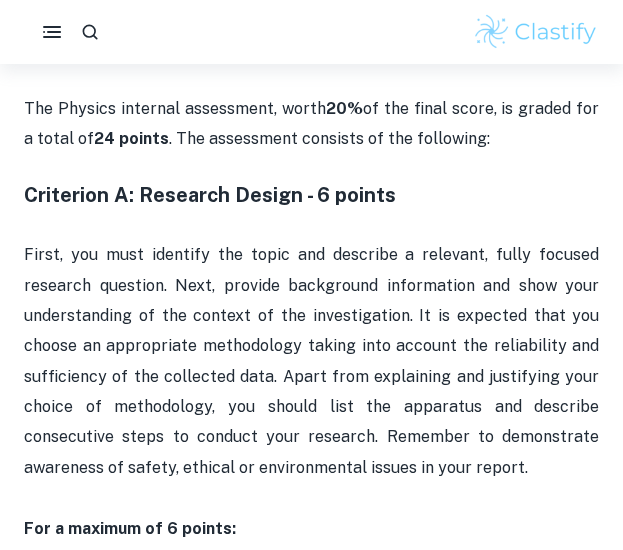 scroll, scrollTop: 936, scrollLeft: 0, axis: vertical 